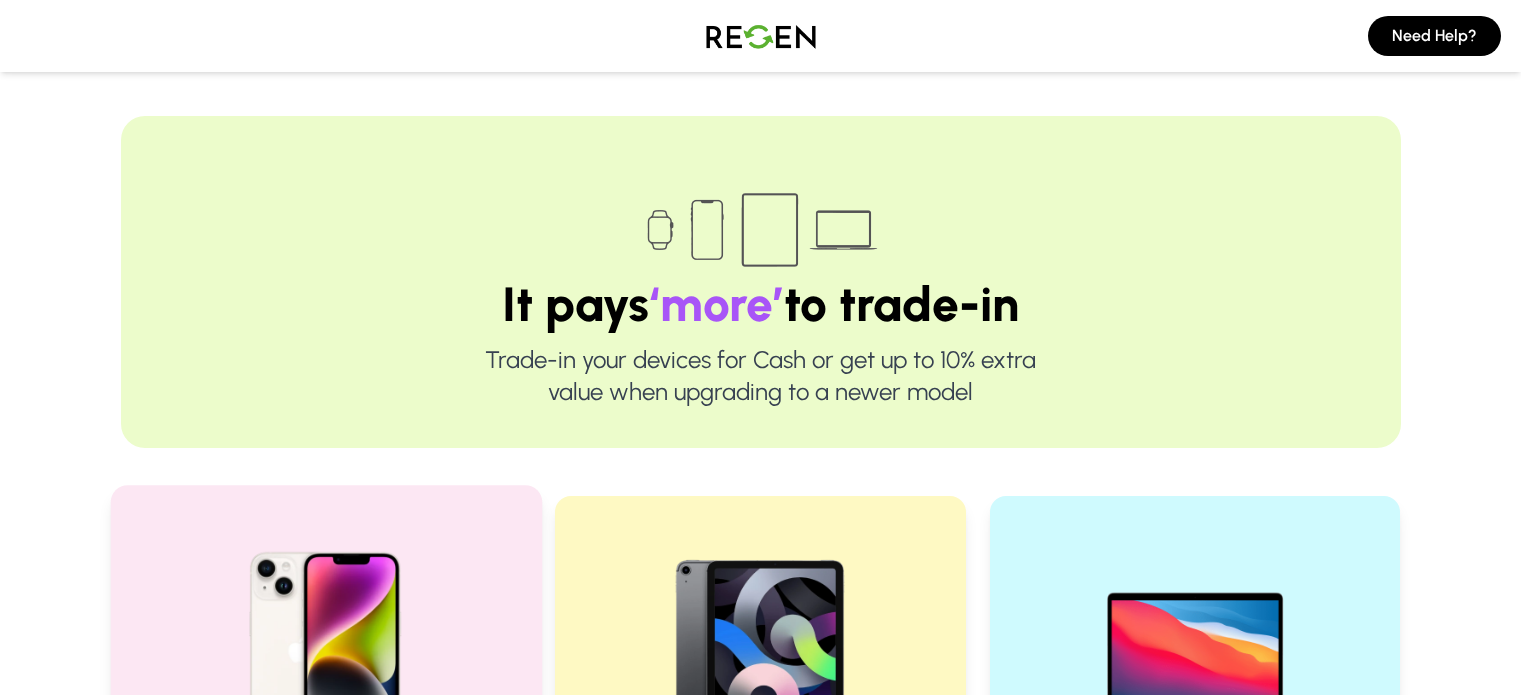 scroll, scrollTop: 298, scrollLeft: 0, axis: vertical 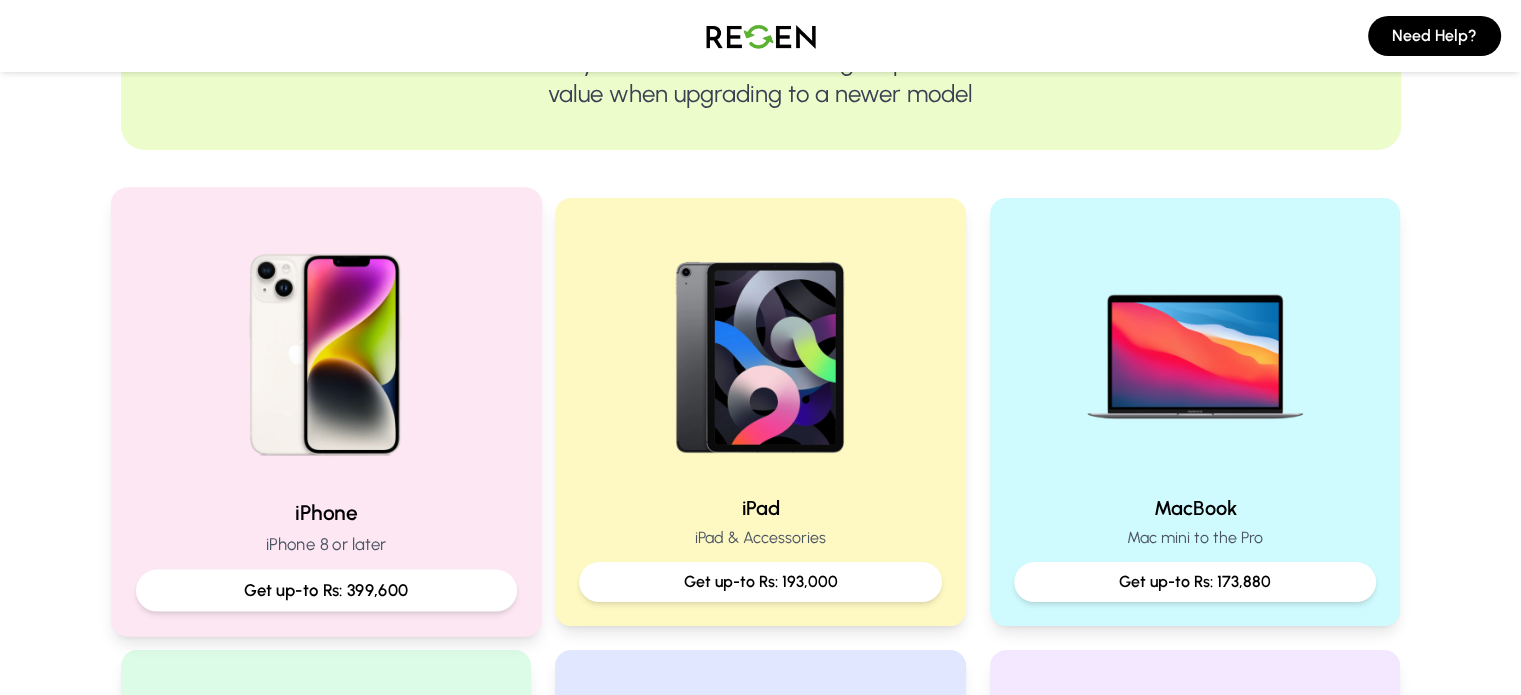 click at bounding box center [325, 347] 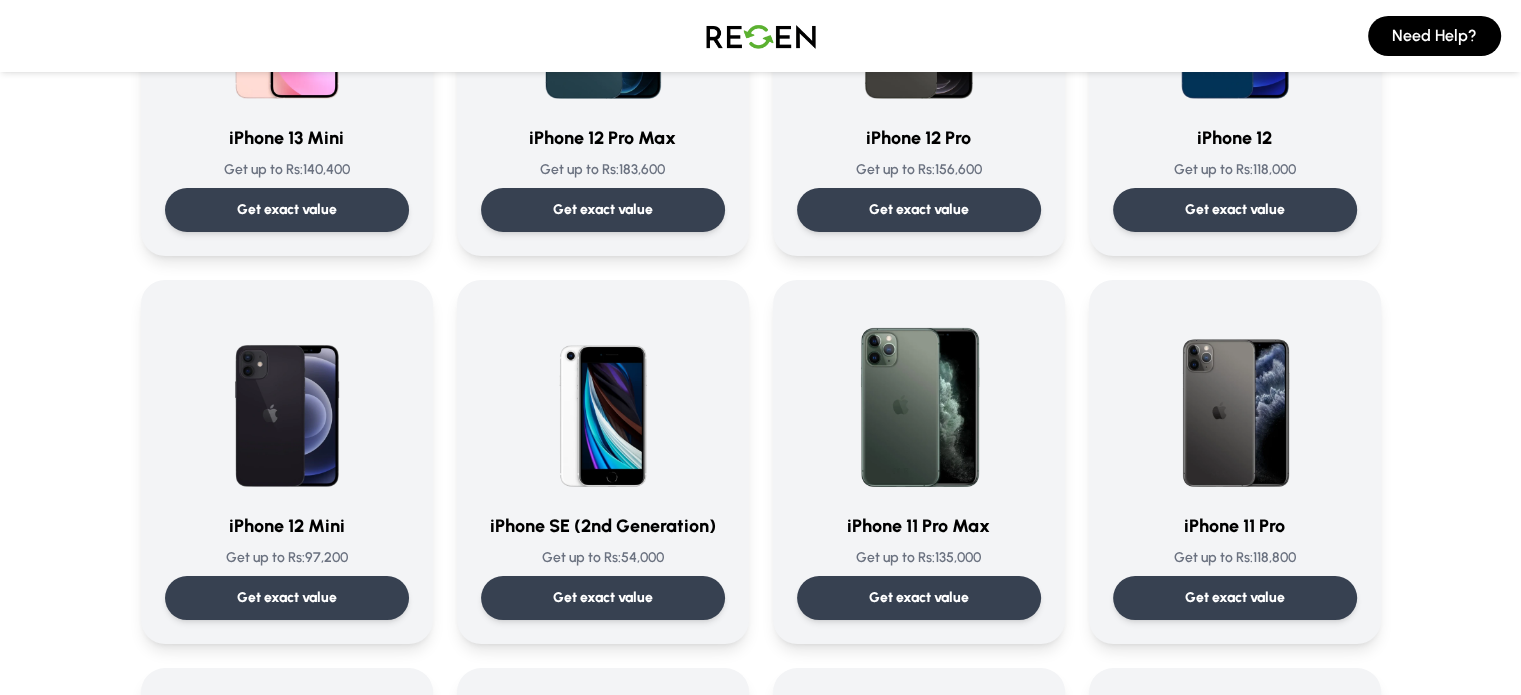 scroll, scrollTop: 1200, scrollLeft: 0, axis: vertical 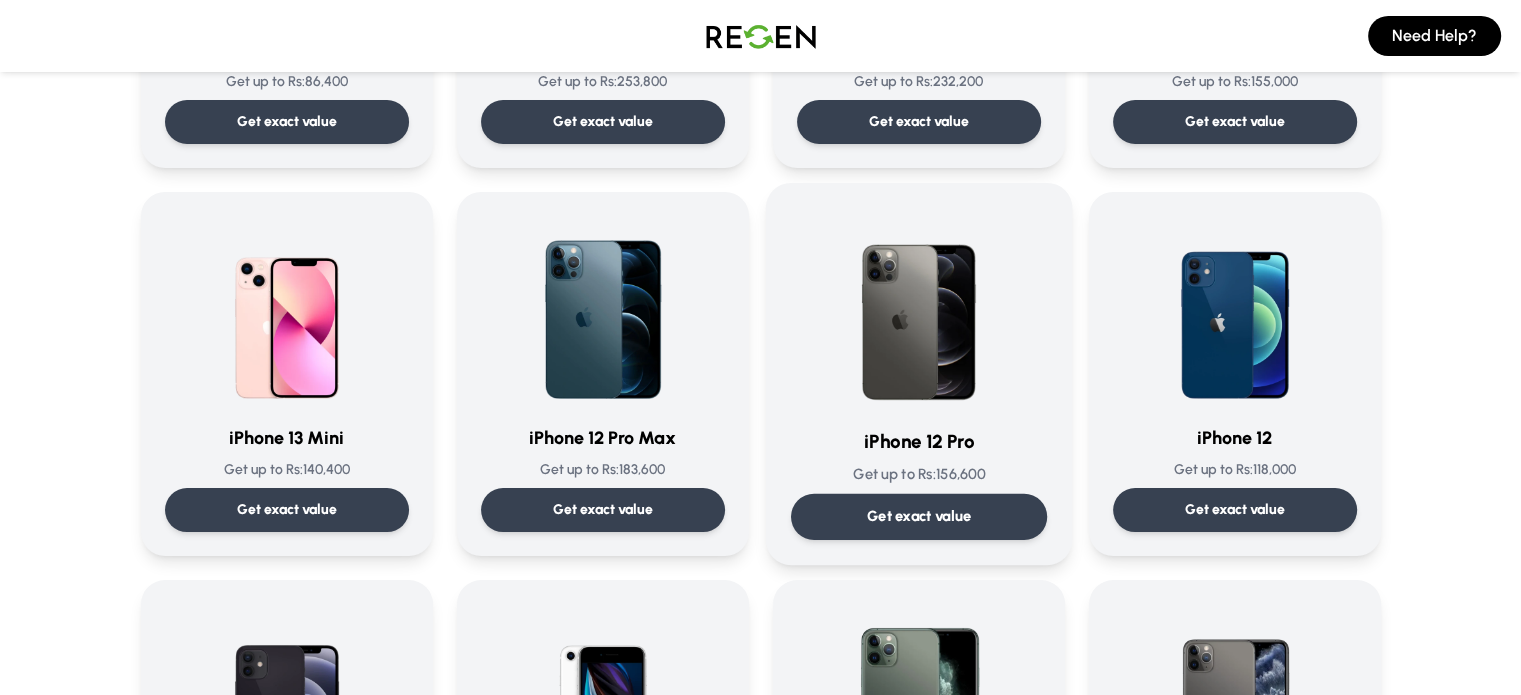 click at bounding box center [919, 309] 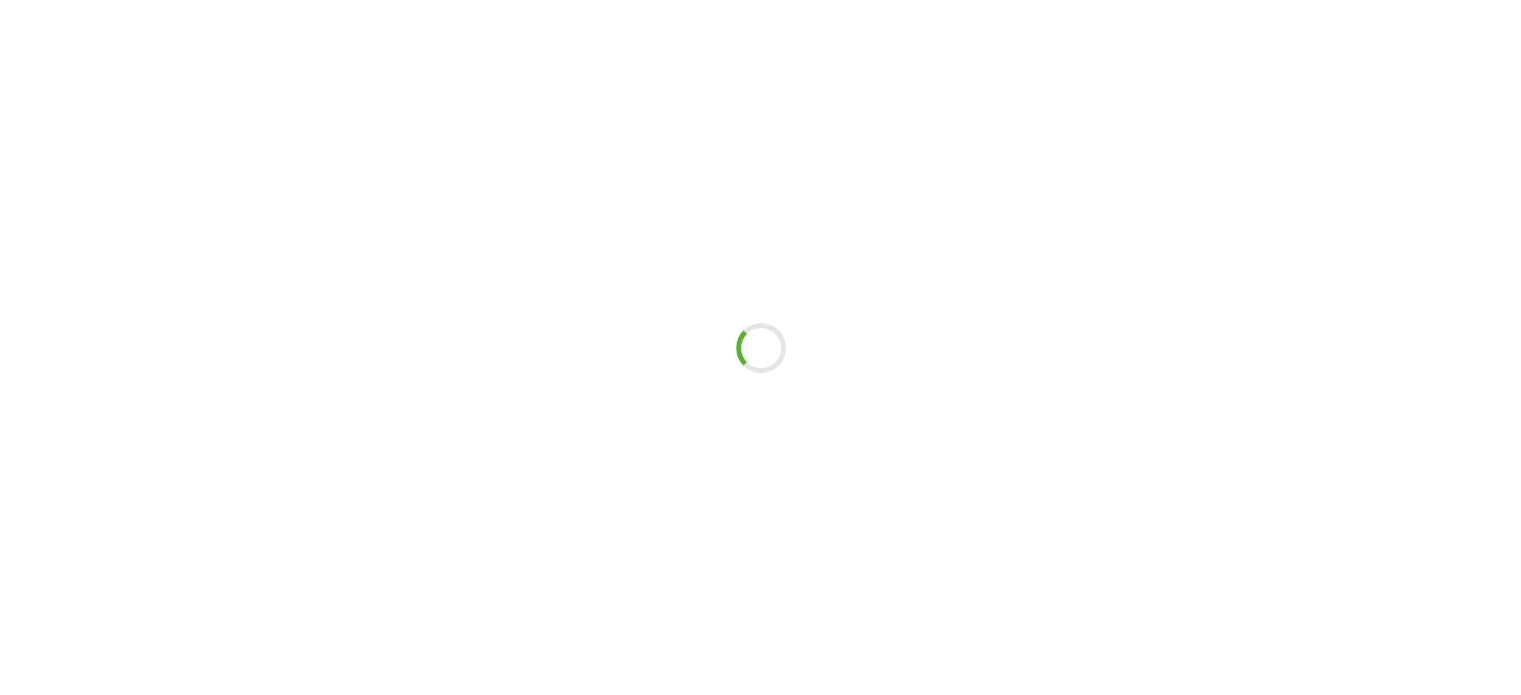 scroll, scrollTop: 0, scrollLeft: 0, axis: both 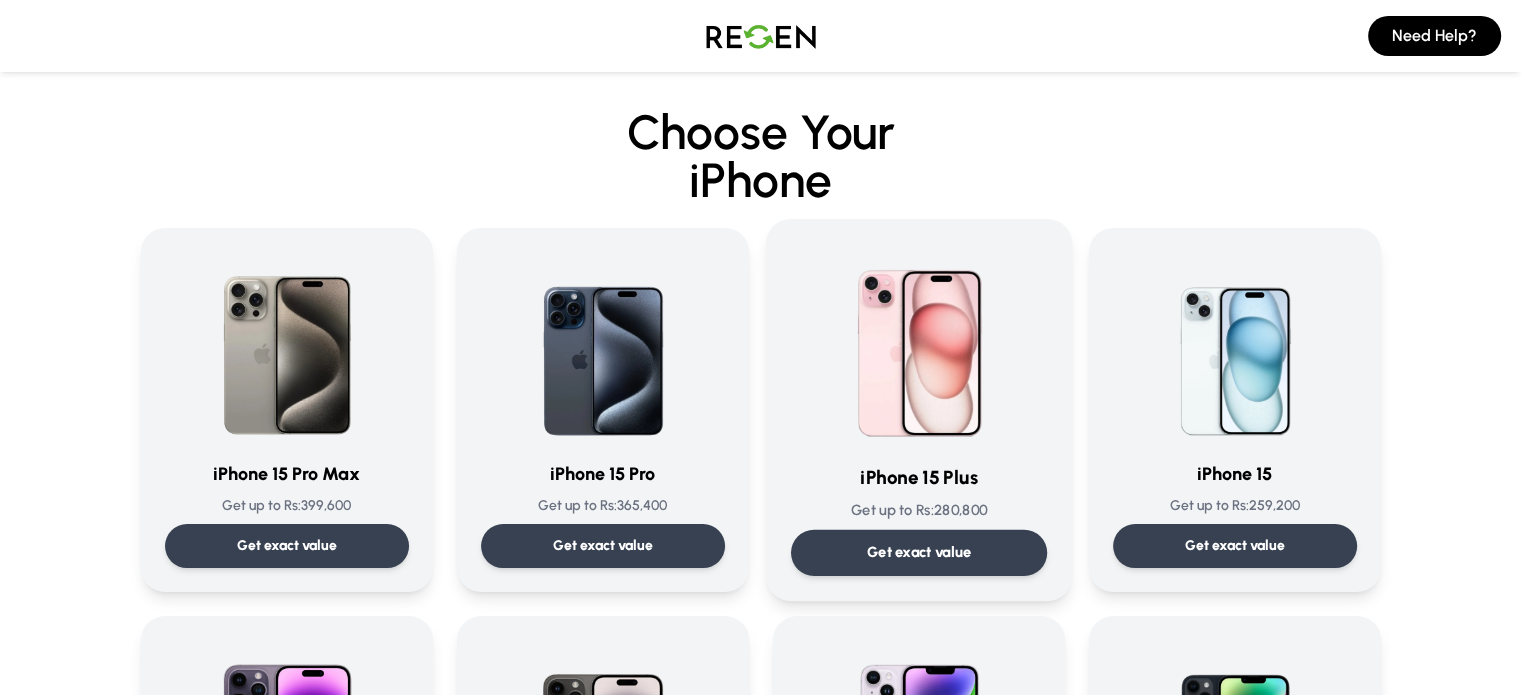 click at bounding box center [919, 345] 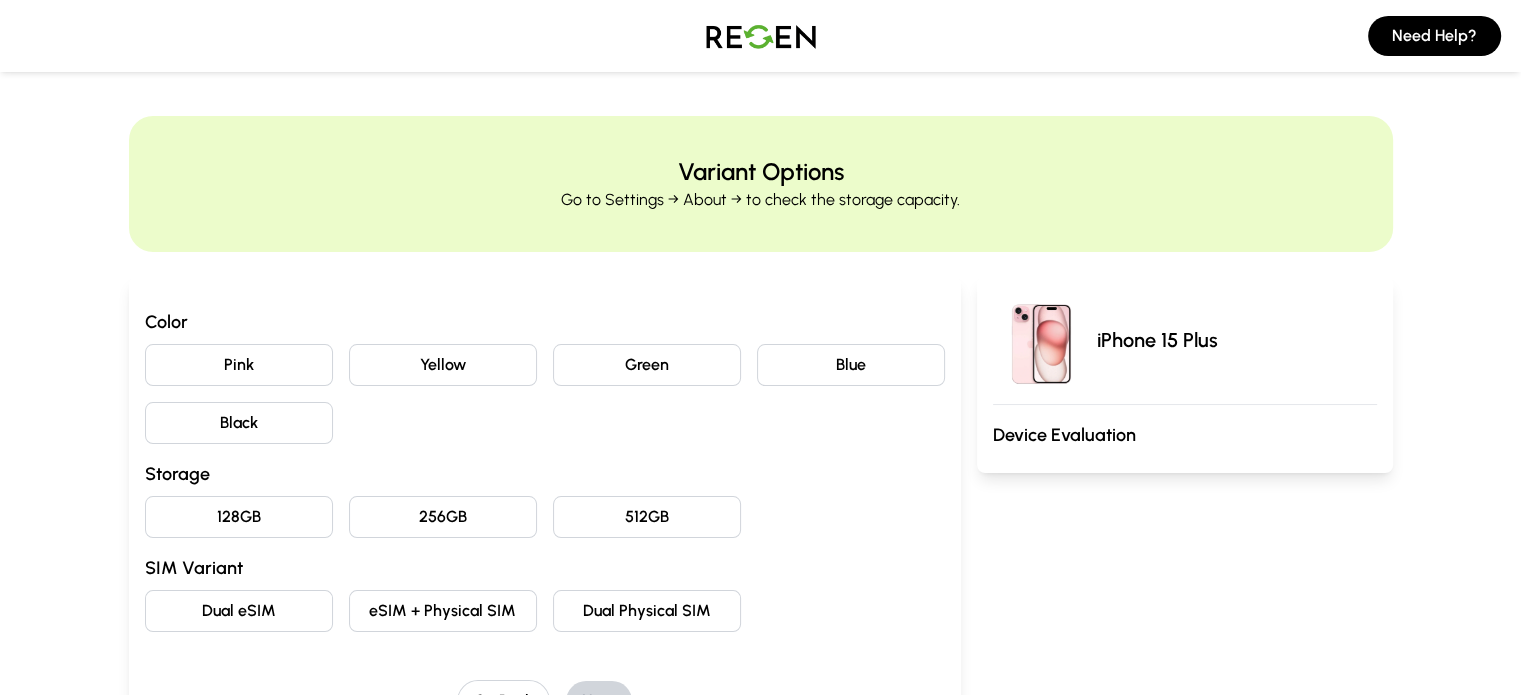 click on "Black" at bounding box center (239, 423) 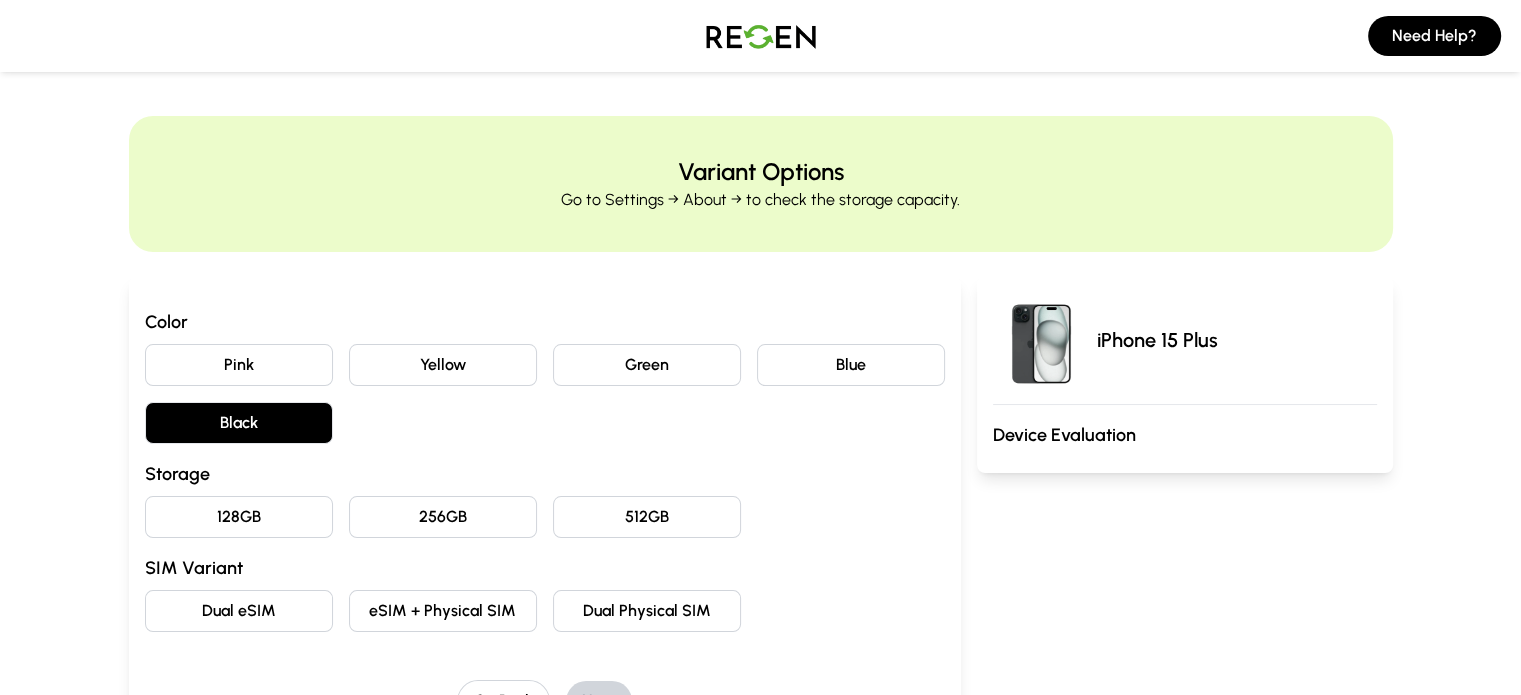 click on "Pink Yellow Green Blue Black" at bounding box center [545, 394] 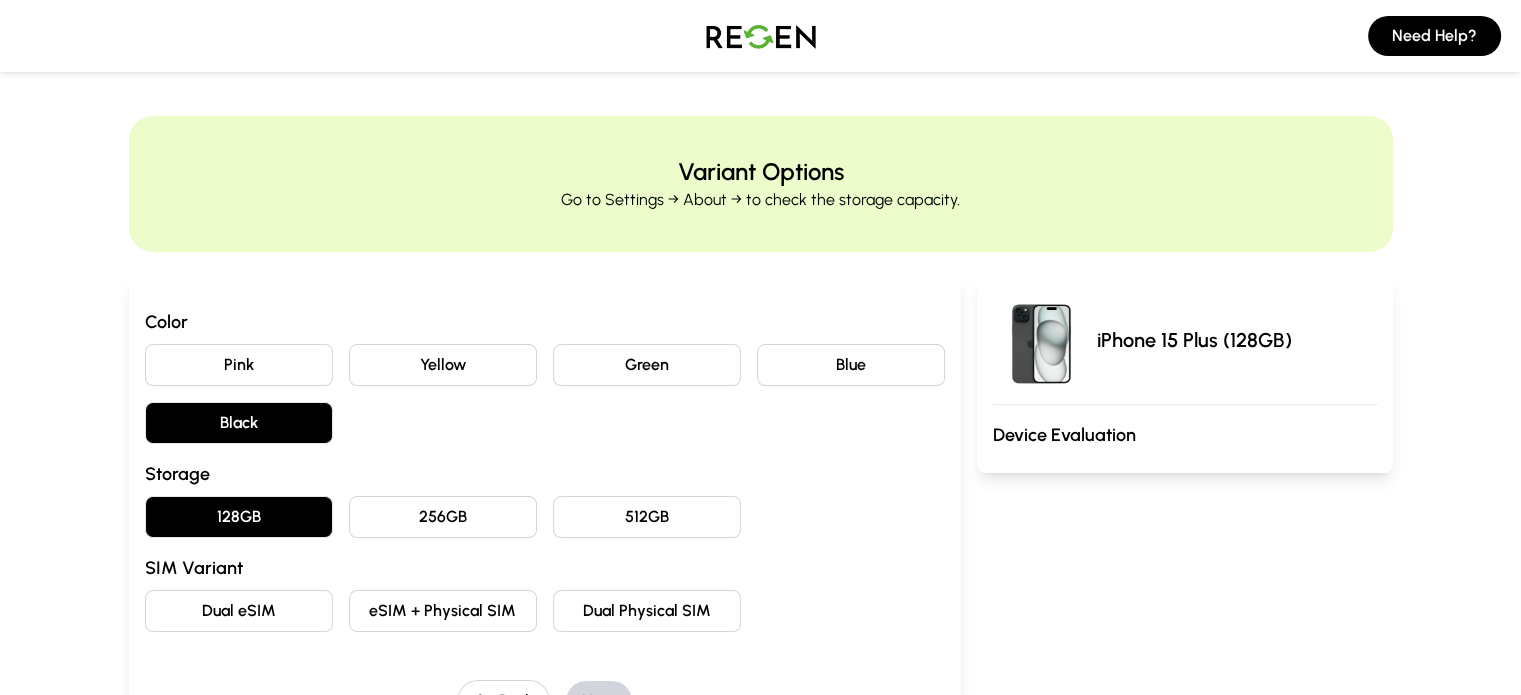 click on "eSIM + Physical SIM" at bounding box center [443, 611] 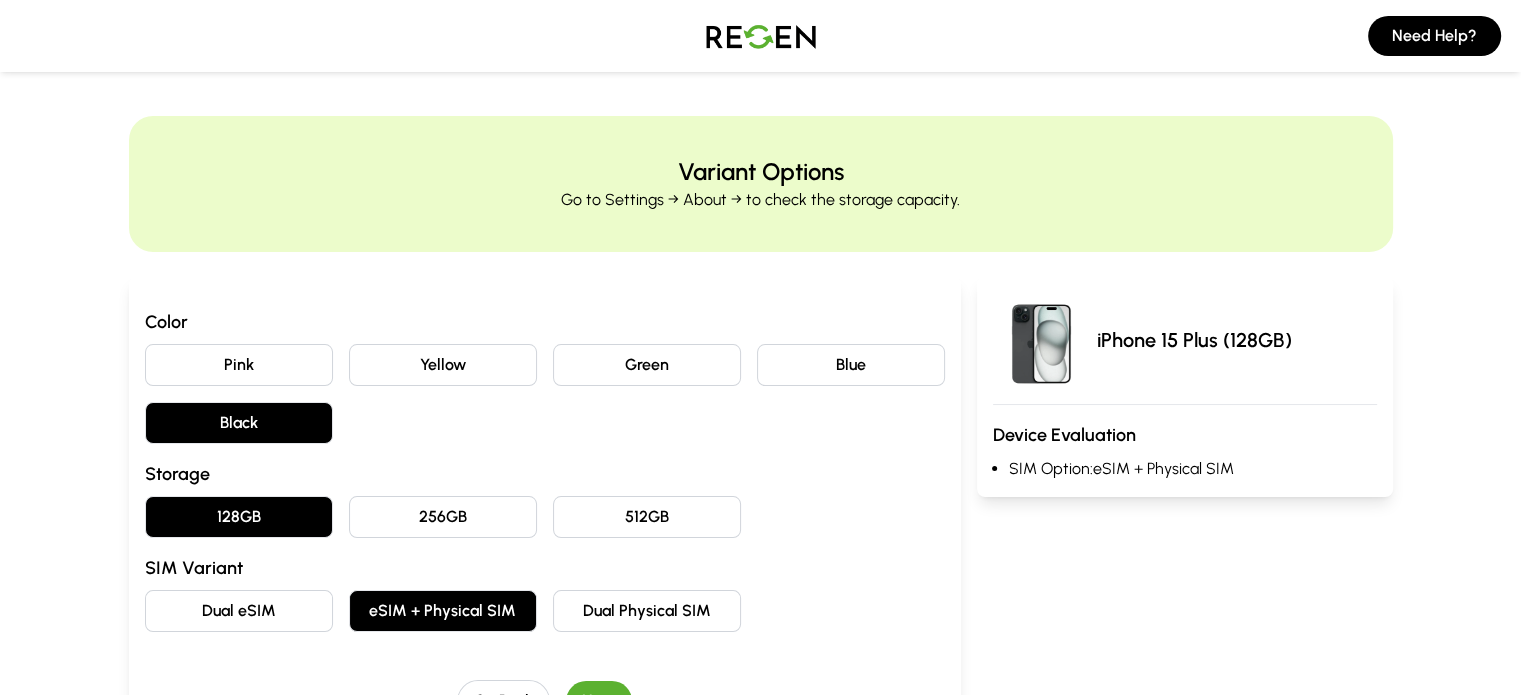 scroll, scrollTop: 300, scrollLeft: 0, axis: vertical 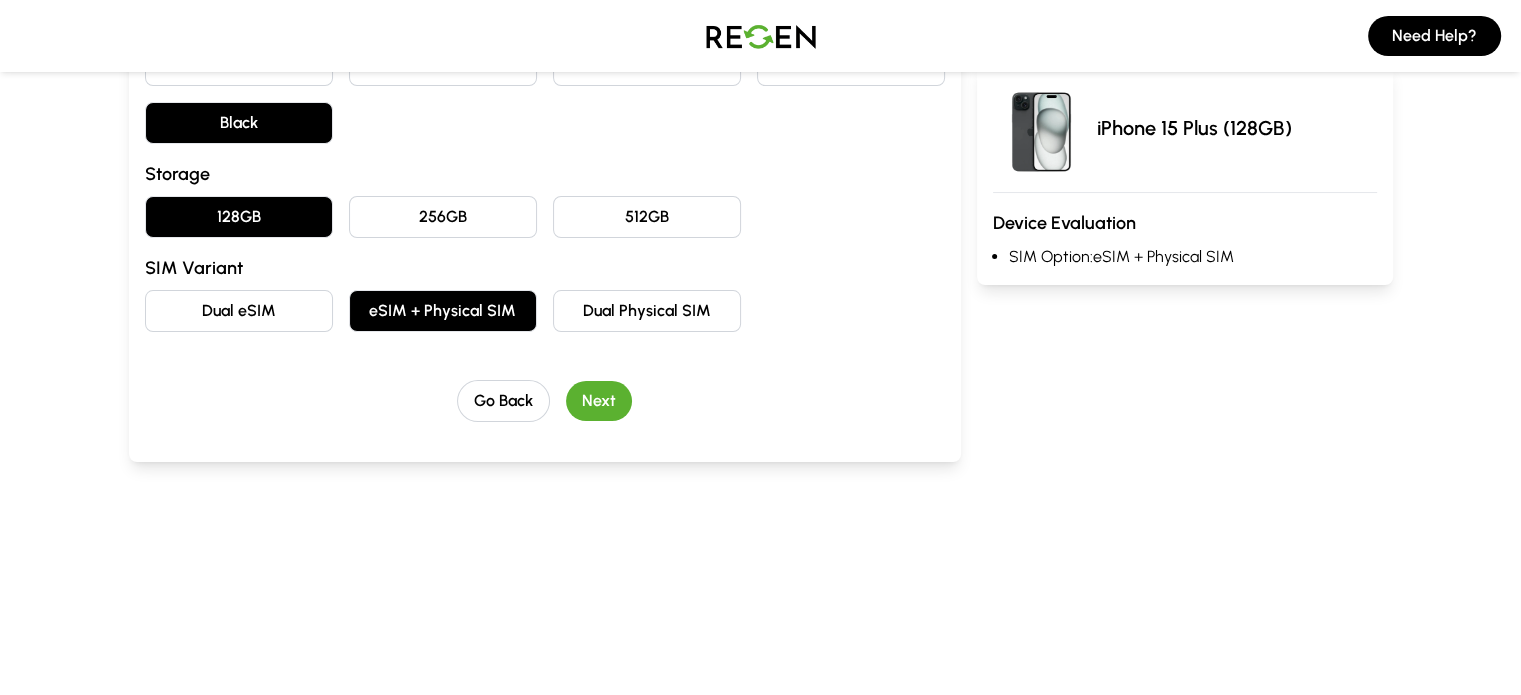click on "Next" at bounding box center (599, 401) 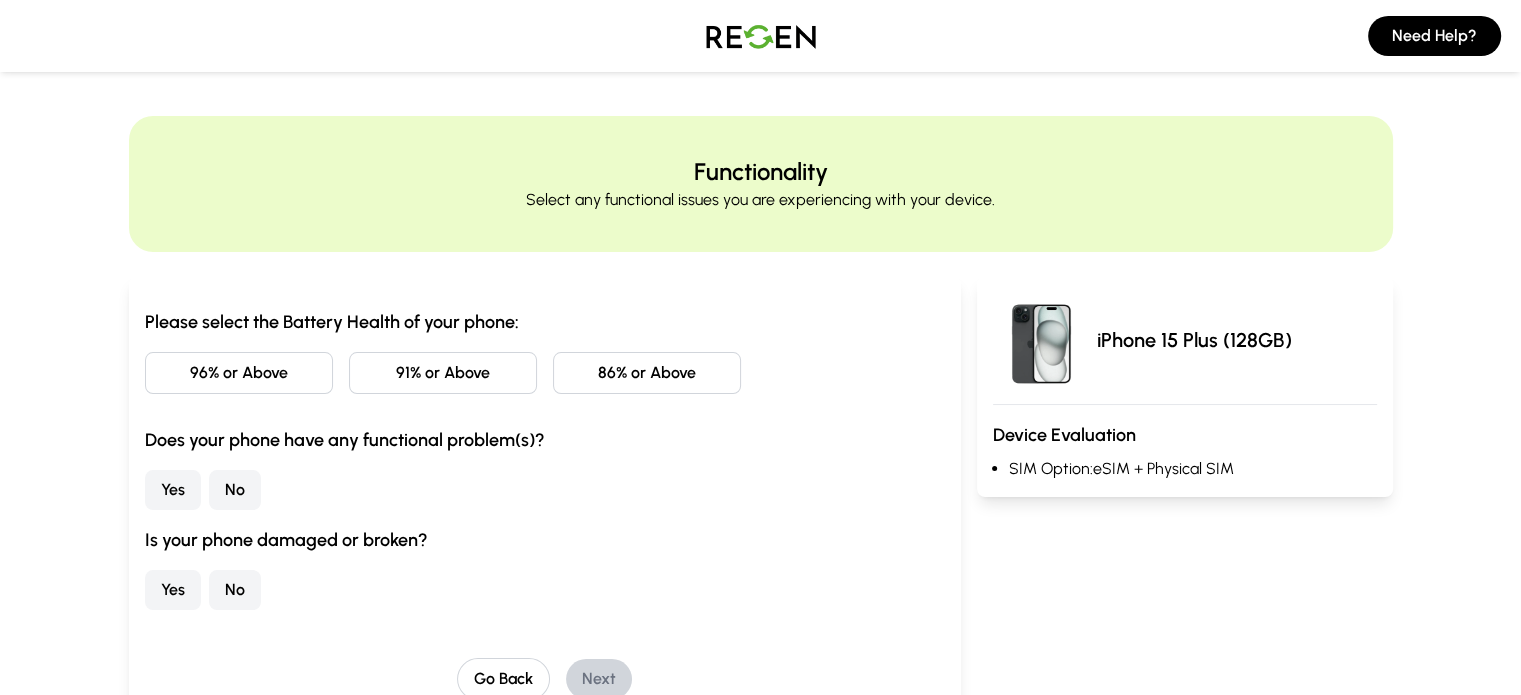 click on "86% or Above" at bounding box center [647, 373] 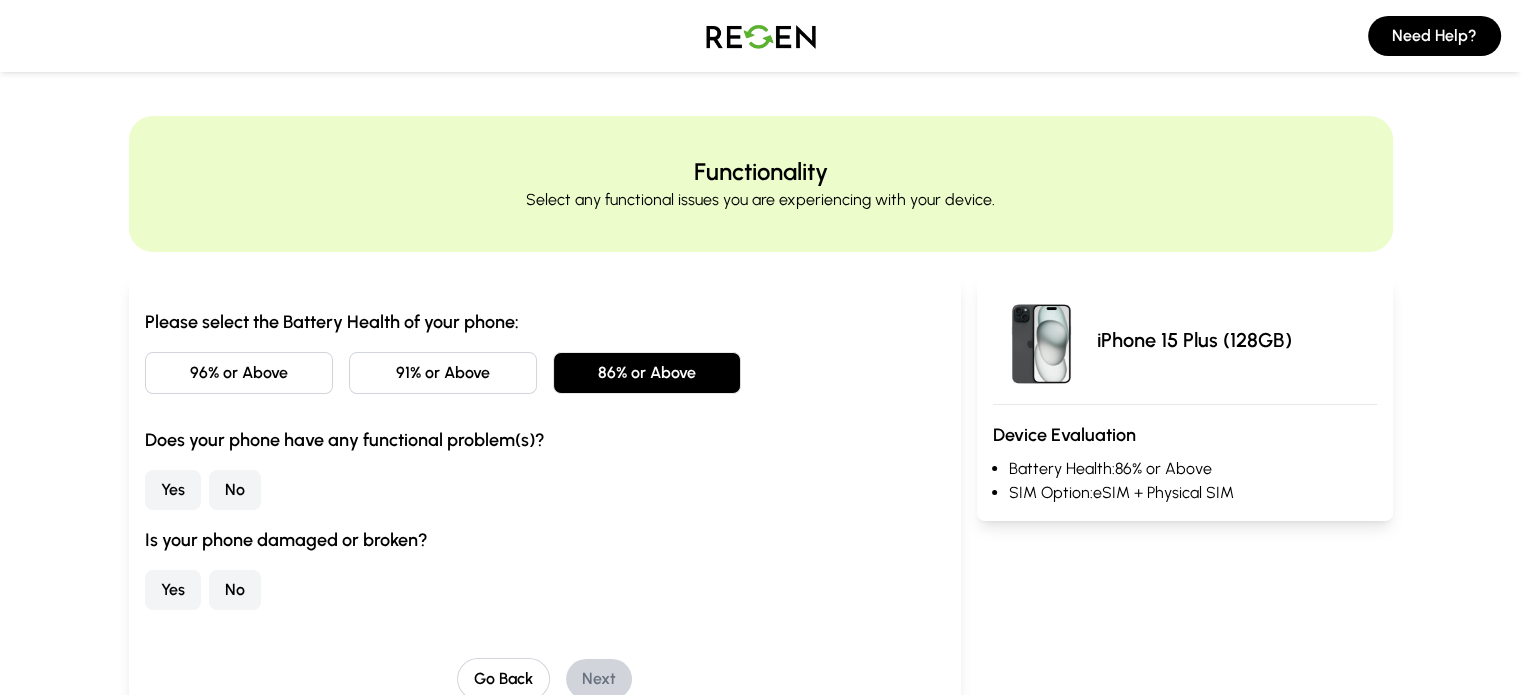 click on "Does your phone have any functional problem(s)?" at bounding box center (545, 440) 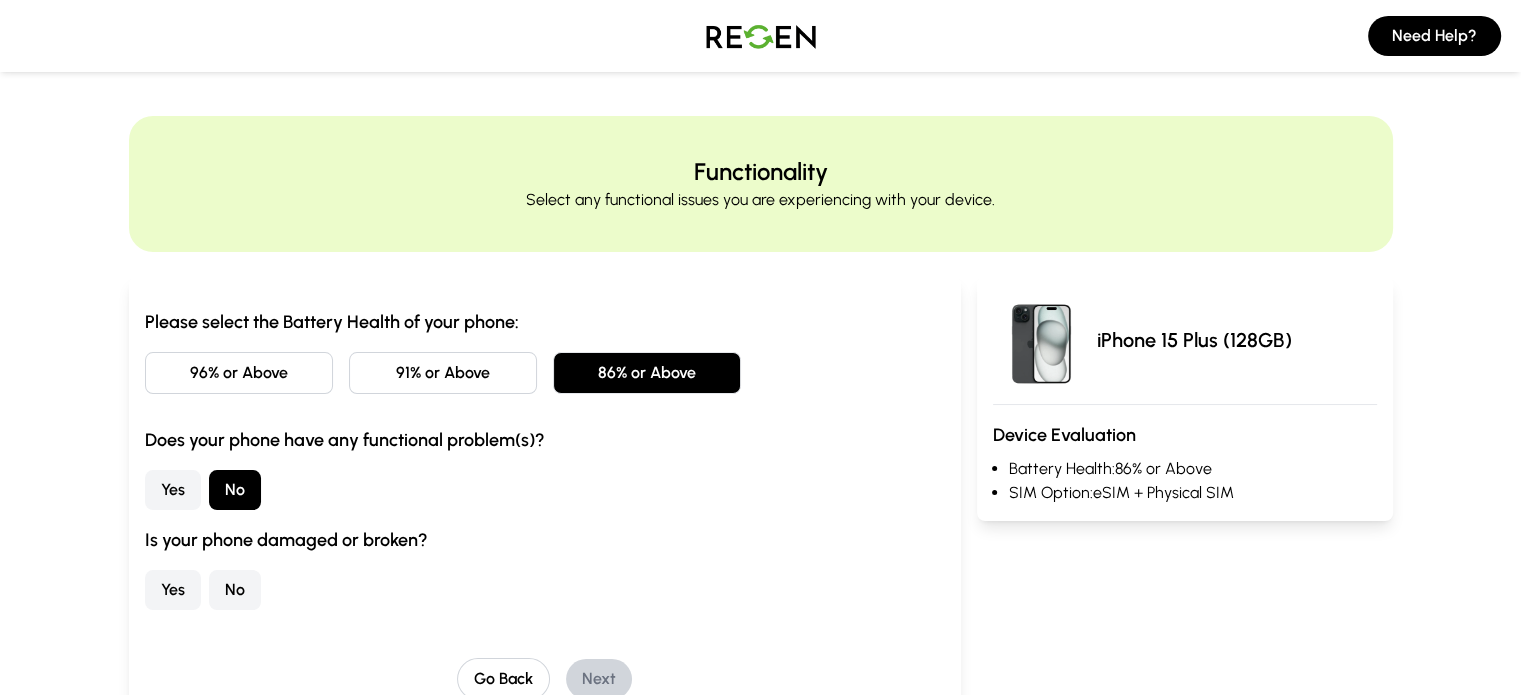 click on "No" at bounding box center (235, 590) 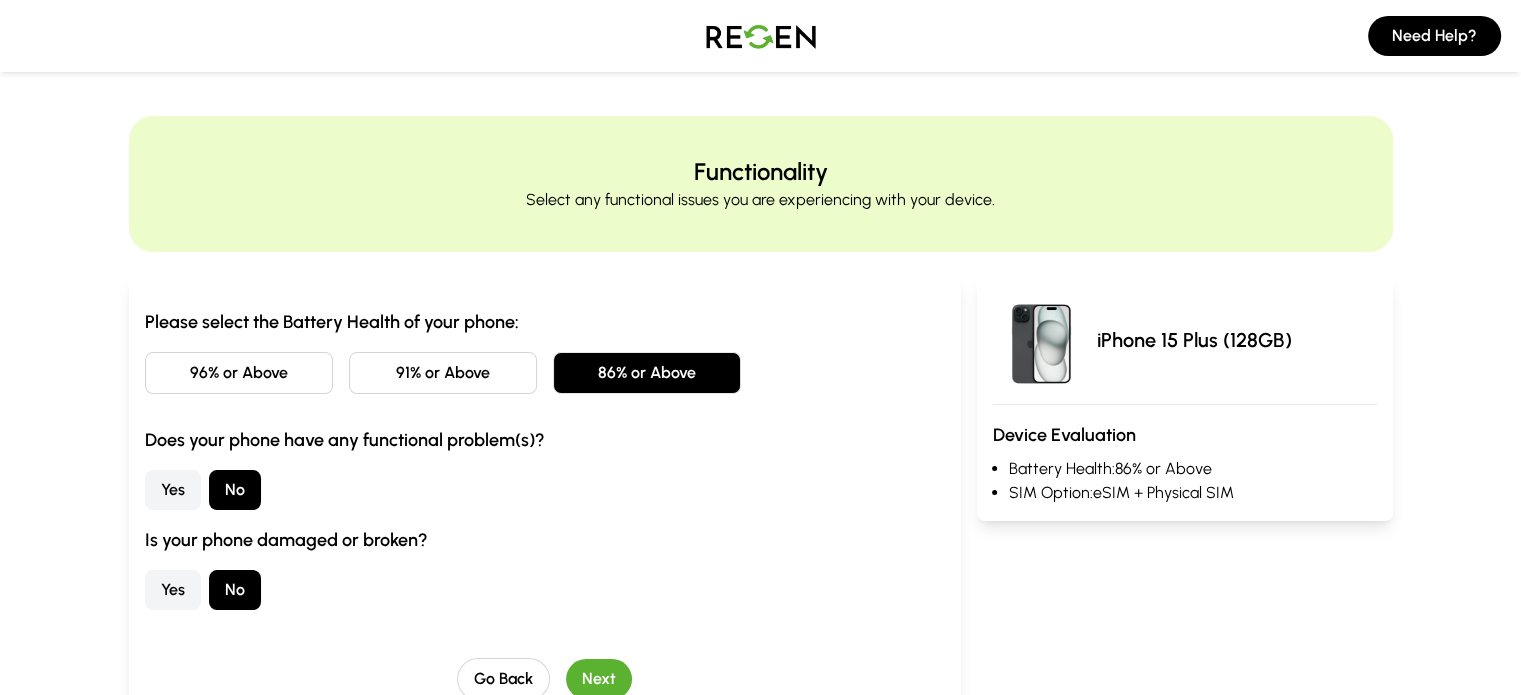 scroll, scrollTop: 300, scrollLeft: 0, axis: vertical 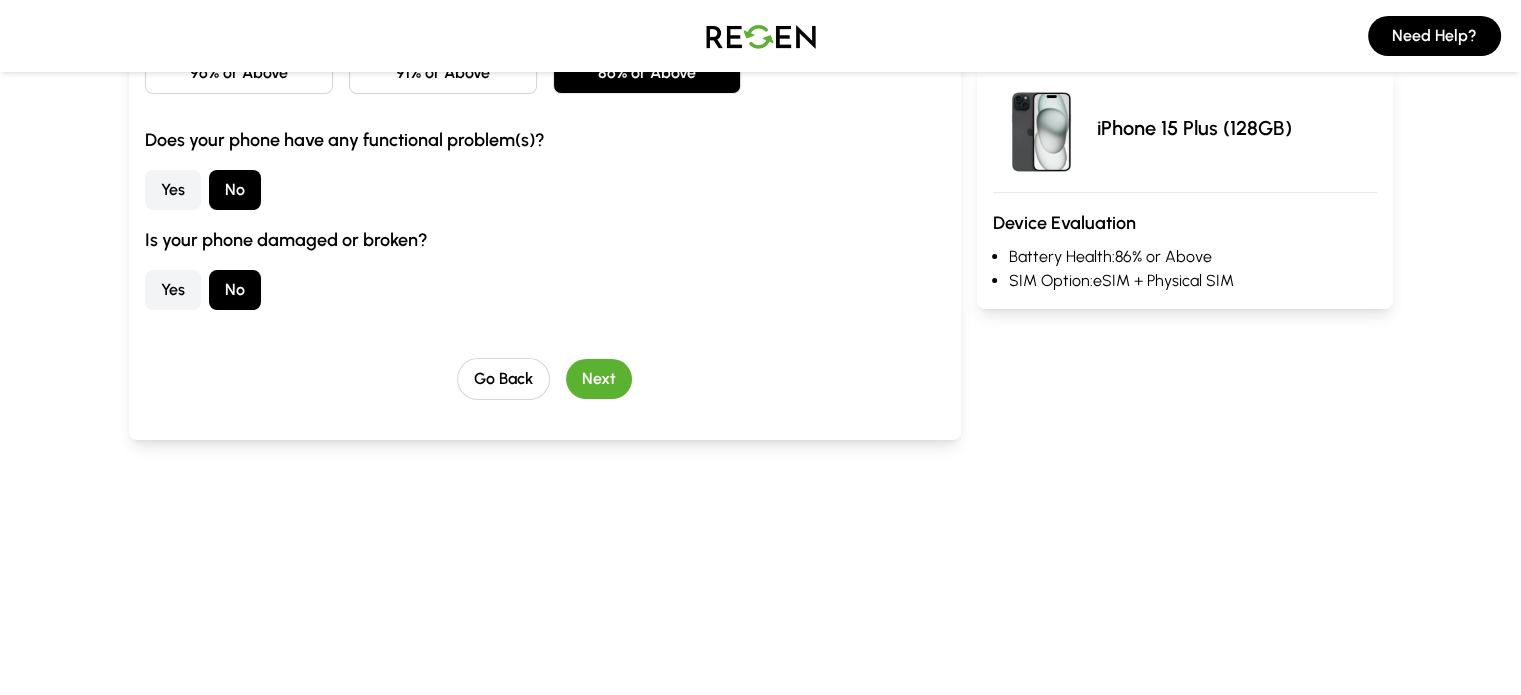 click on "Next" at bounding box center [599, 379] 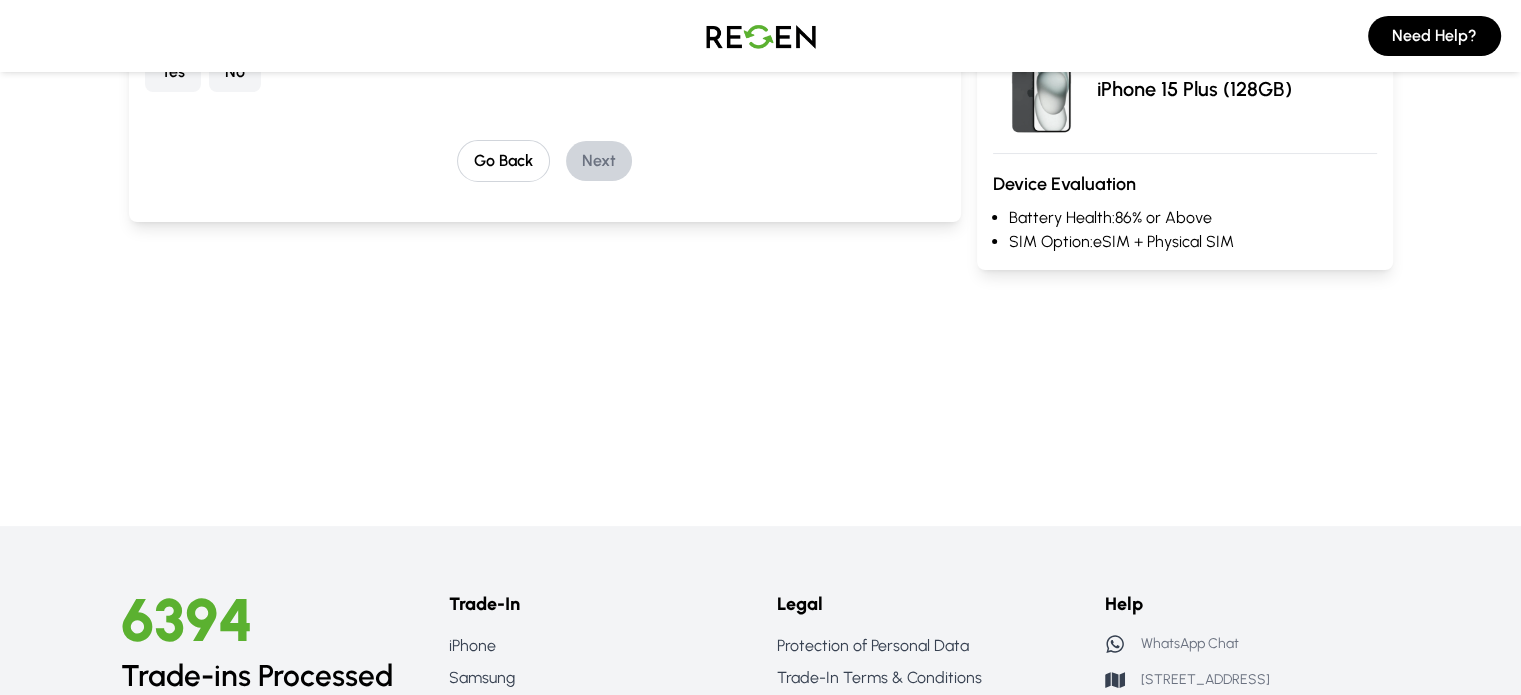 scroll, scrollTop: 0, scrollLeft: 0, axis: both 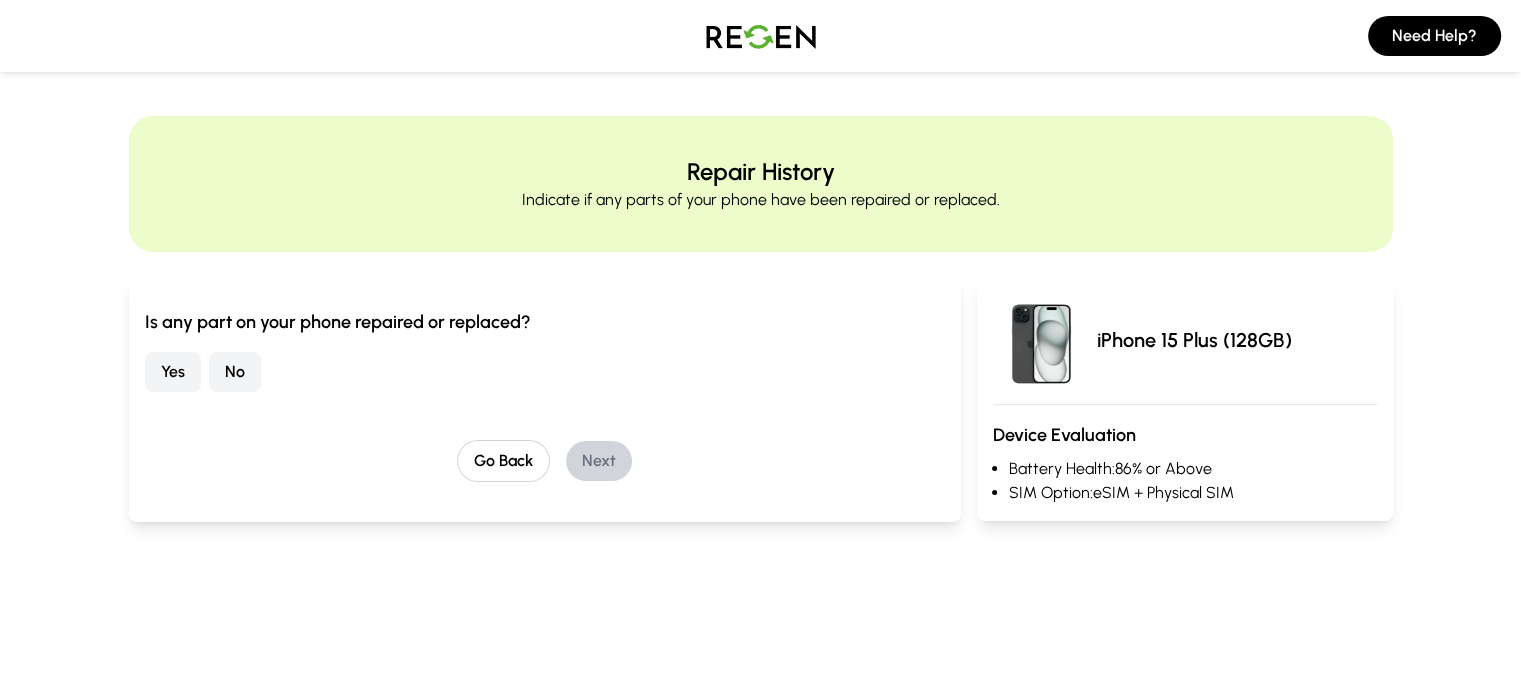click on "No" at bounding box center (235, 372) 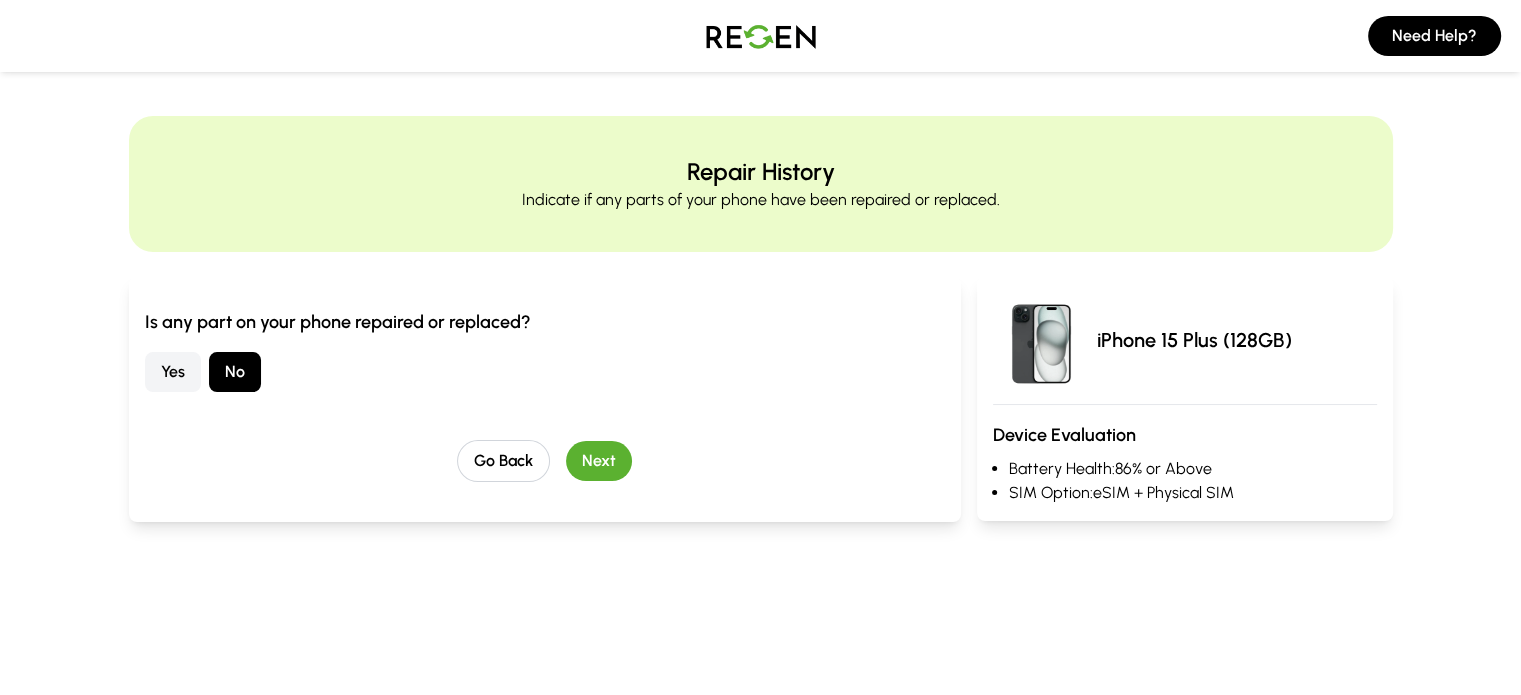 click on "Next" at bounding box center [599, 461] 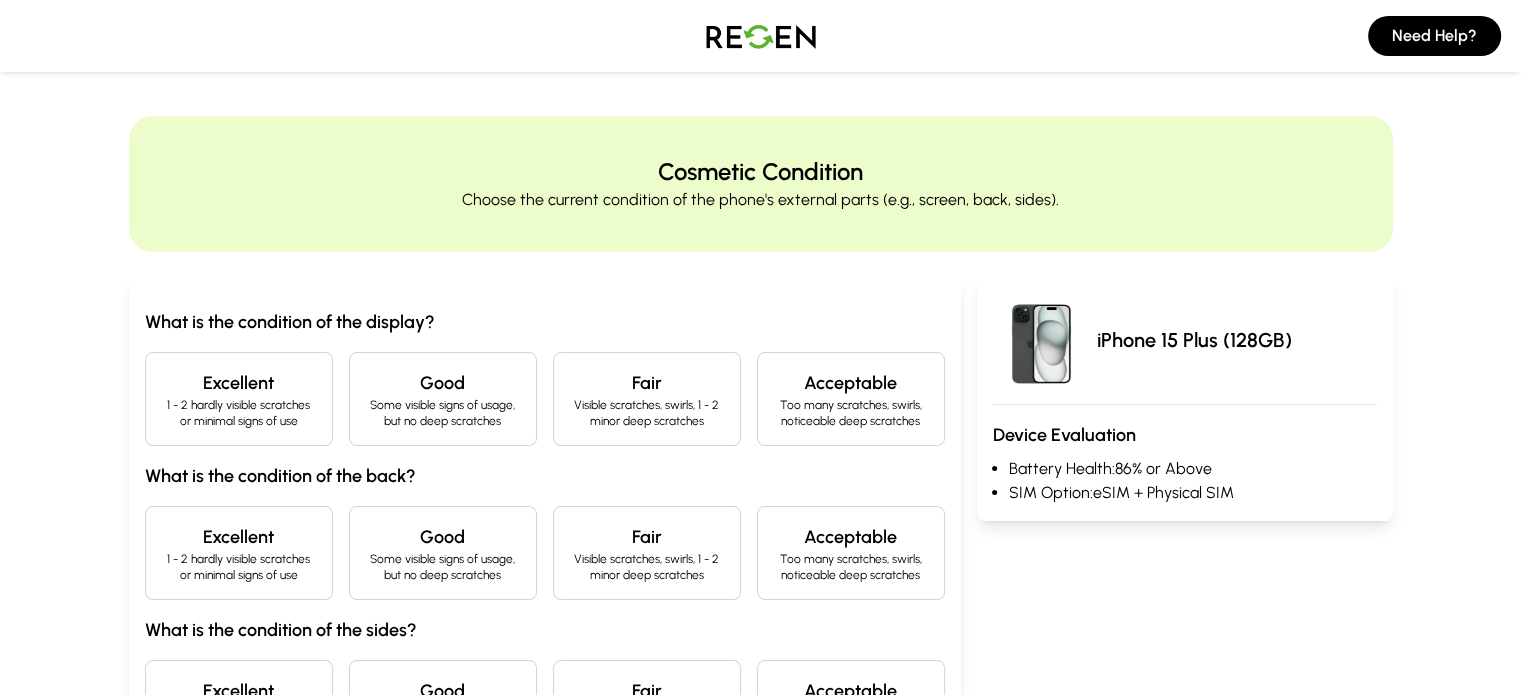 click on "Excellent" at bounding box center [239, 383] 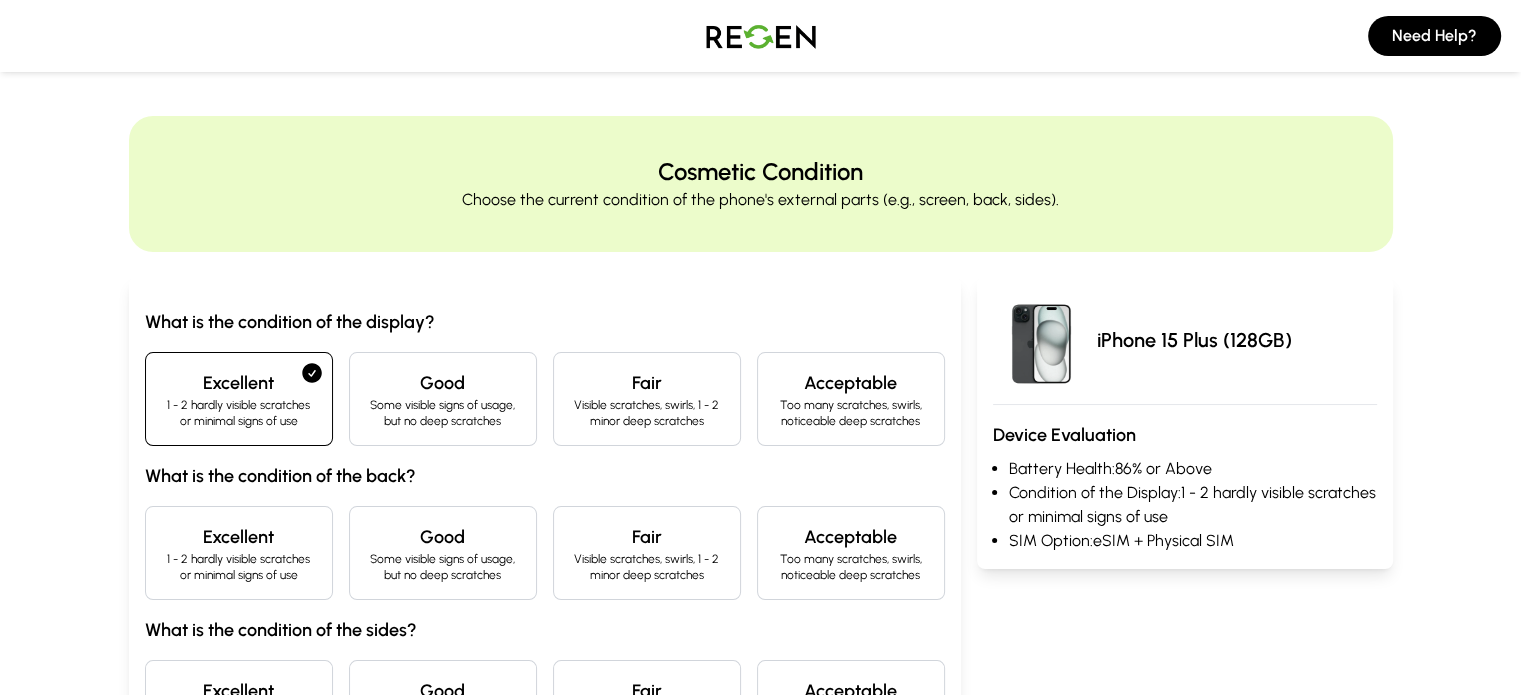 click on "Excellent" at bounding box center [239, 537] 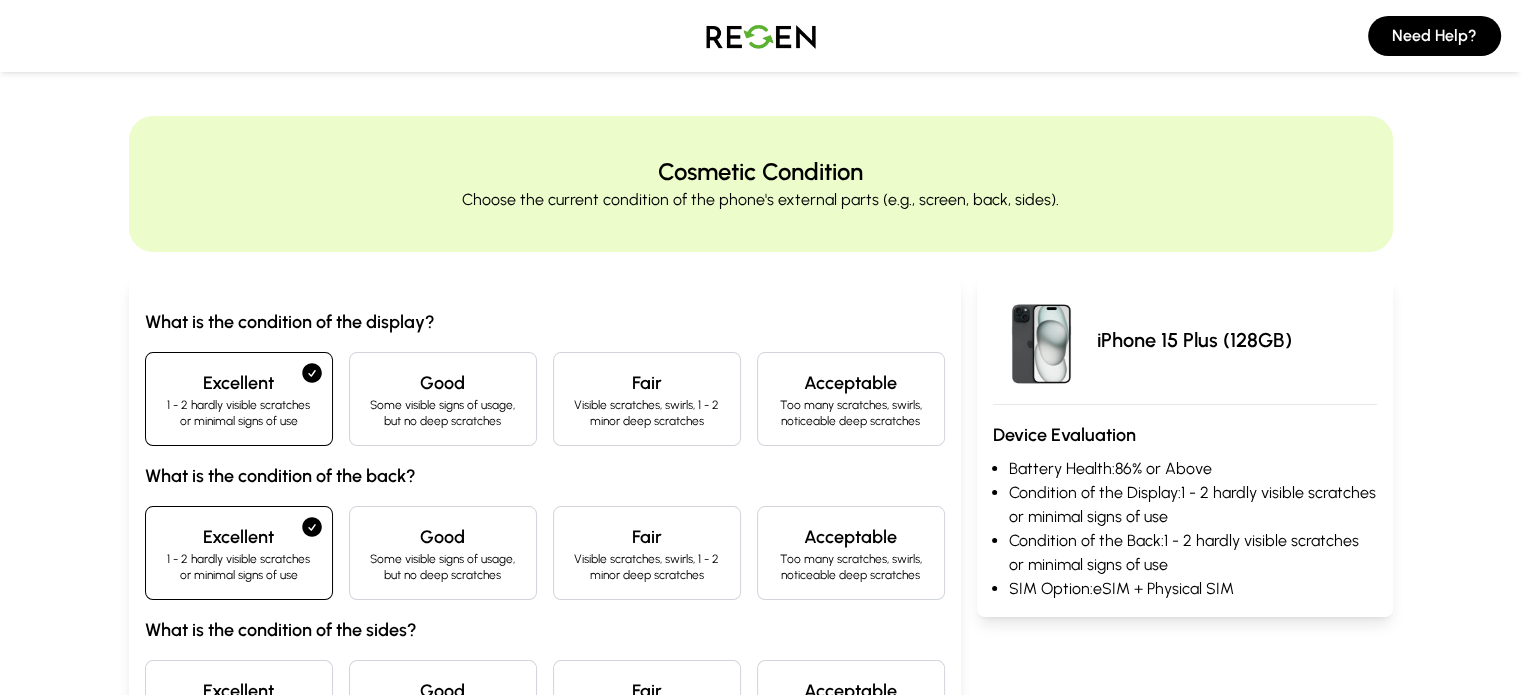 scroll, scrollTop: 300, scrollLeft: 0, axis: vertical 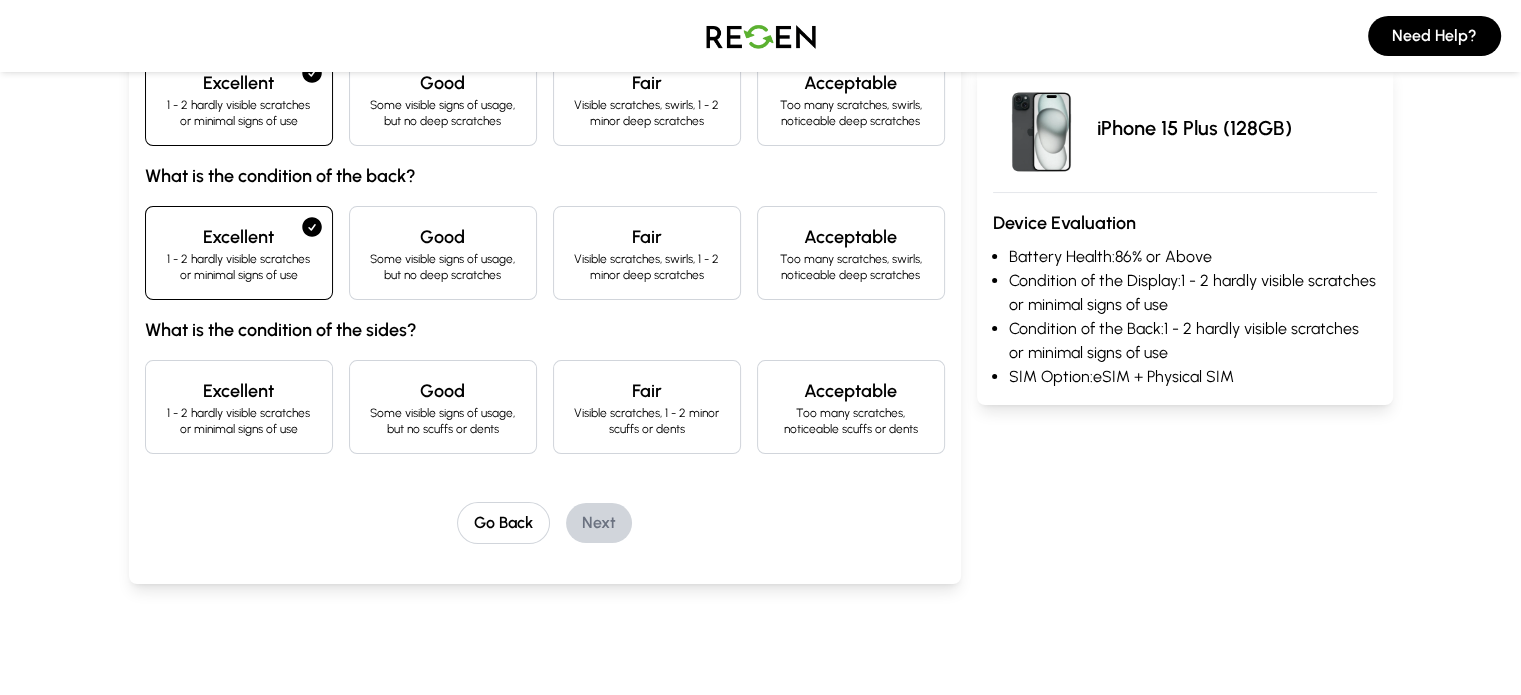 click on "1 - 2 hardly visible scratches or minimal signs of use" at bounding box center (239, 421) 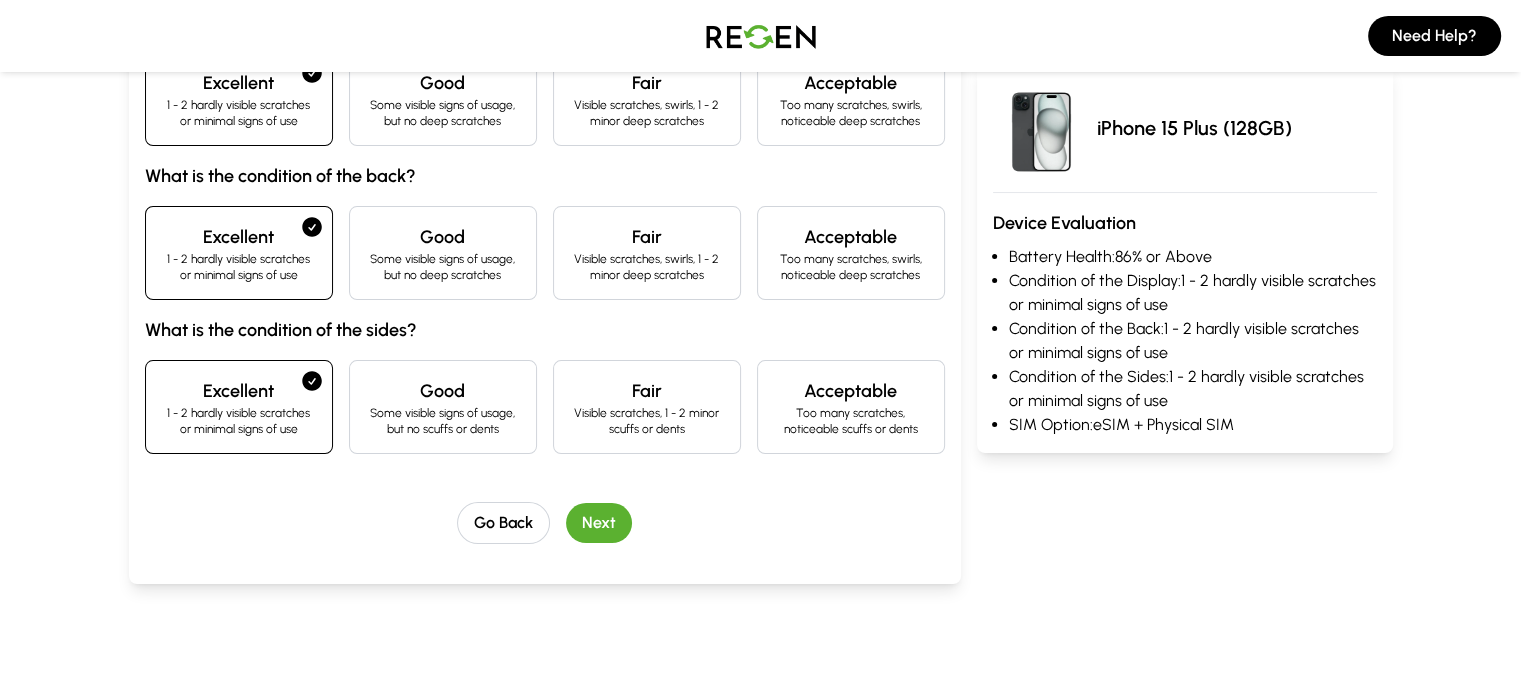 click on "Next" at bounding box center [599, 523] 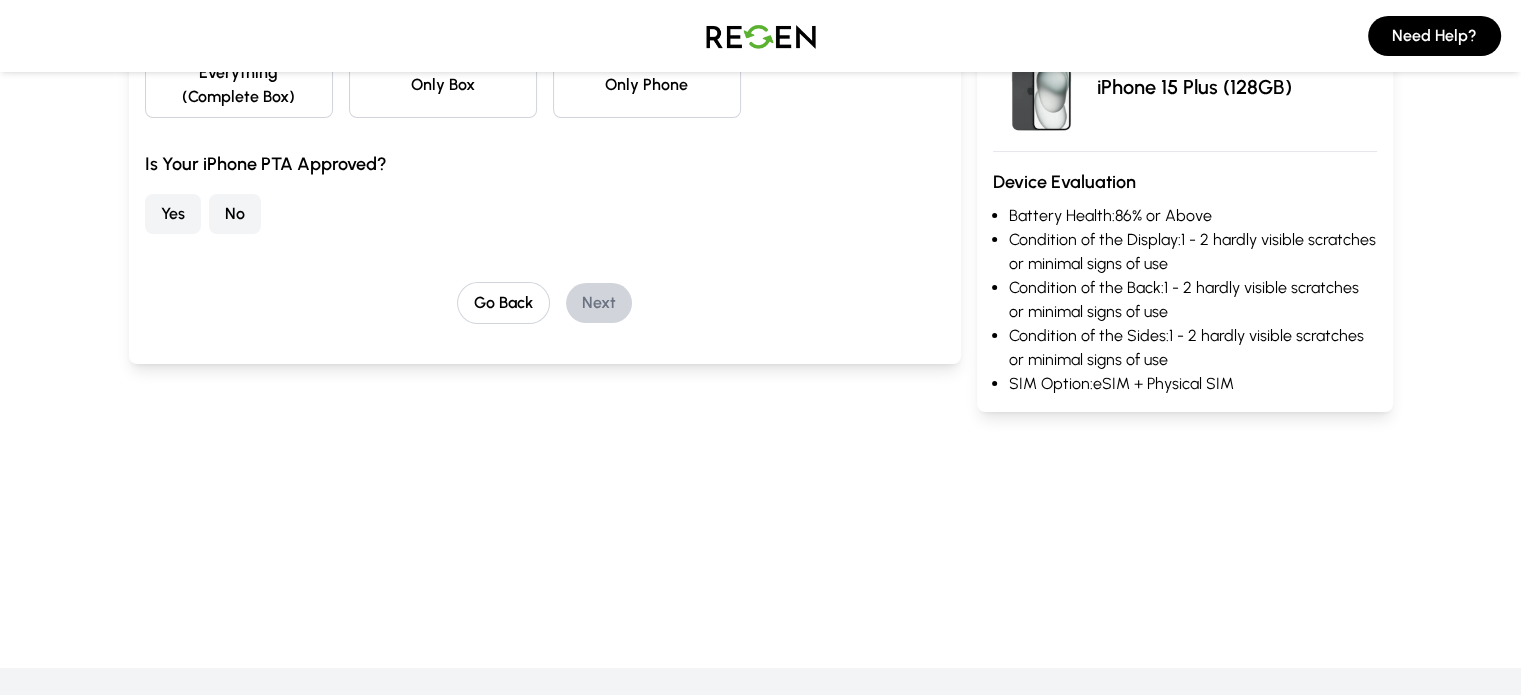 scroll, scrollTop: 0, scrollLeft: 0, axis: both 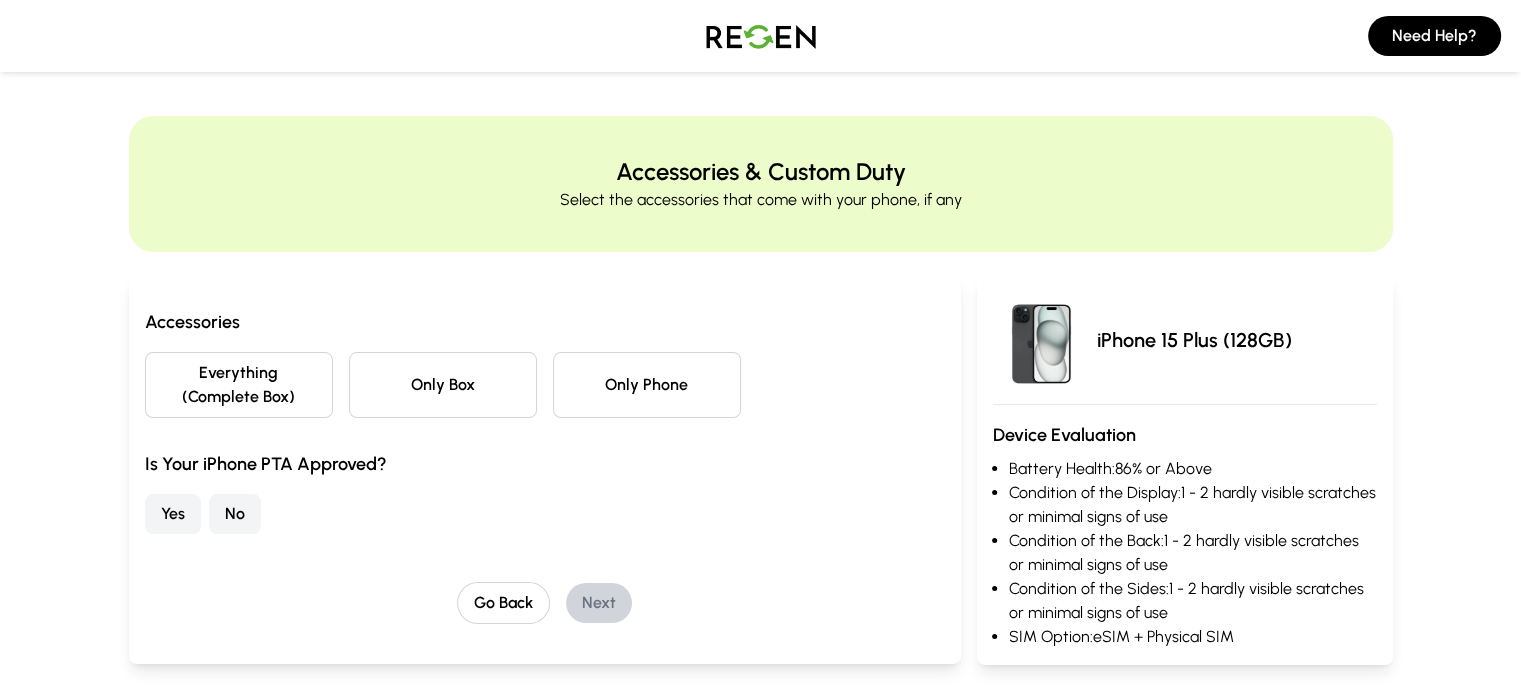 click on "Only Phone" at bounding box center [647, 385] 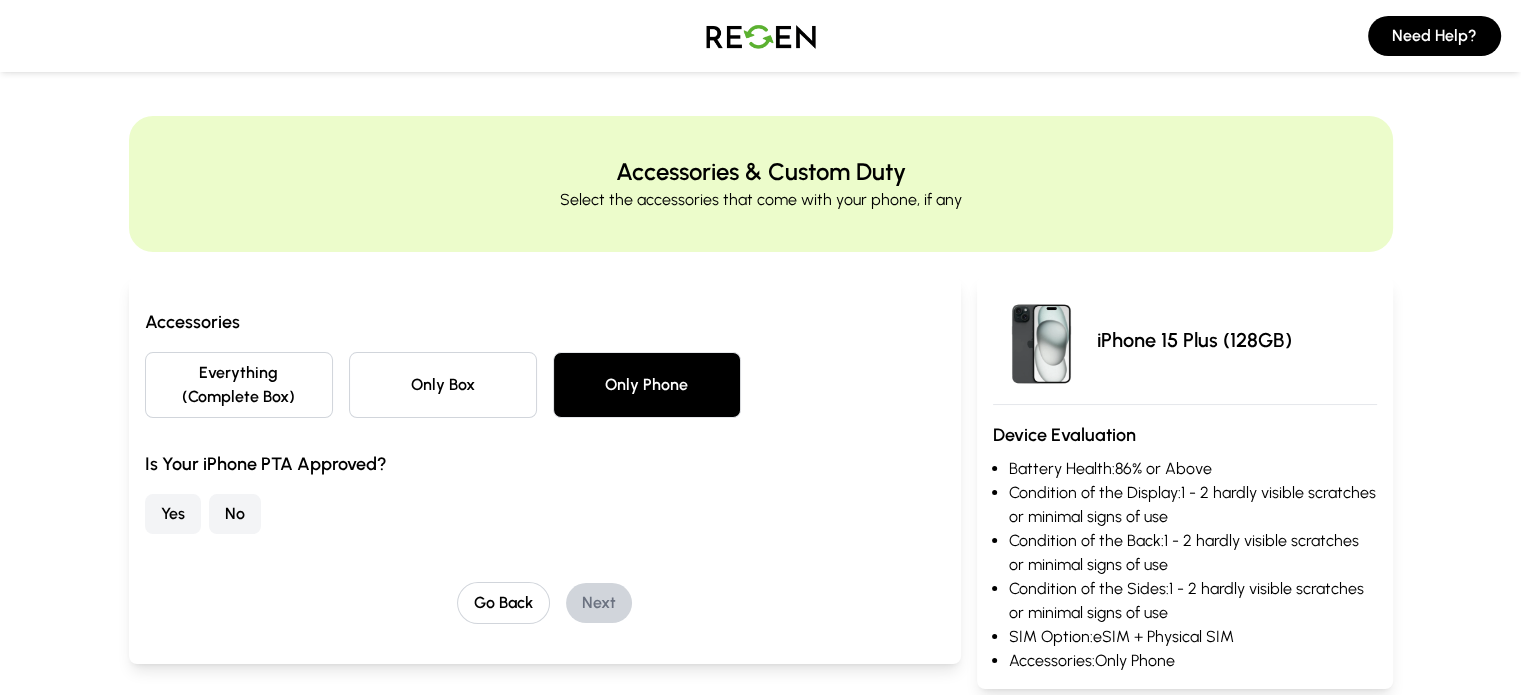 click on "Yes" at bounding box center (173, 514) 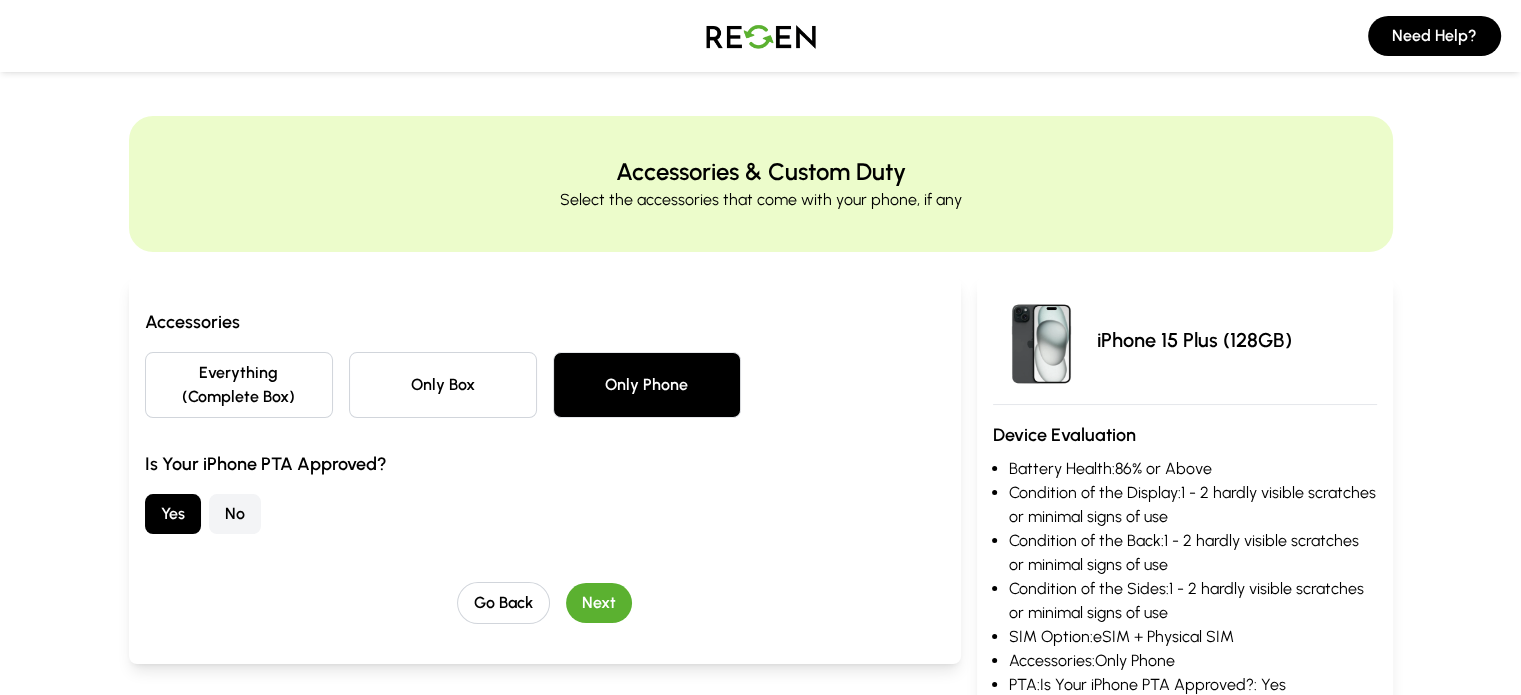 click on "Go Back Next" at bounding box center (545, 603) 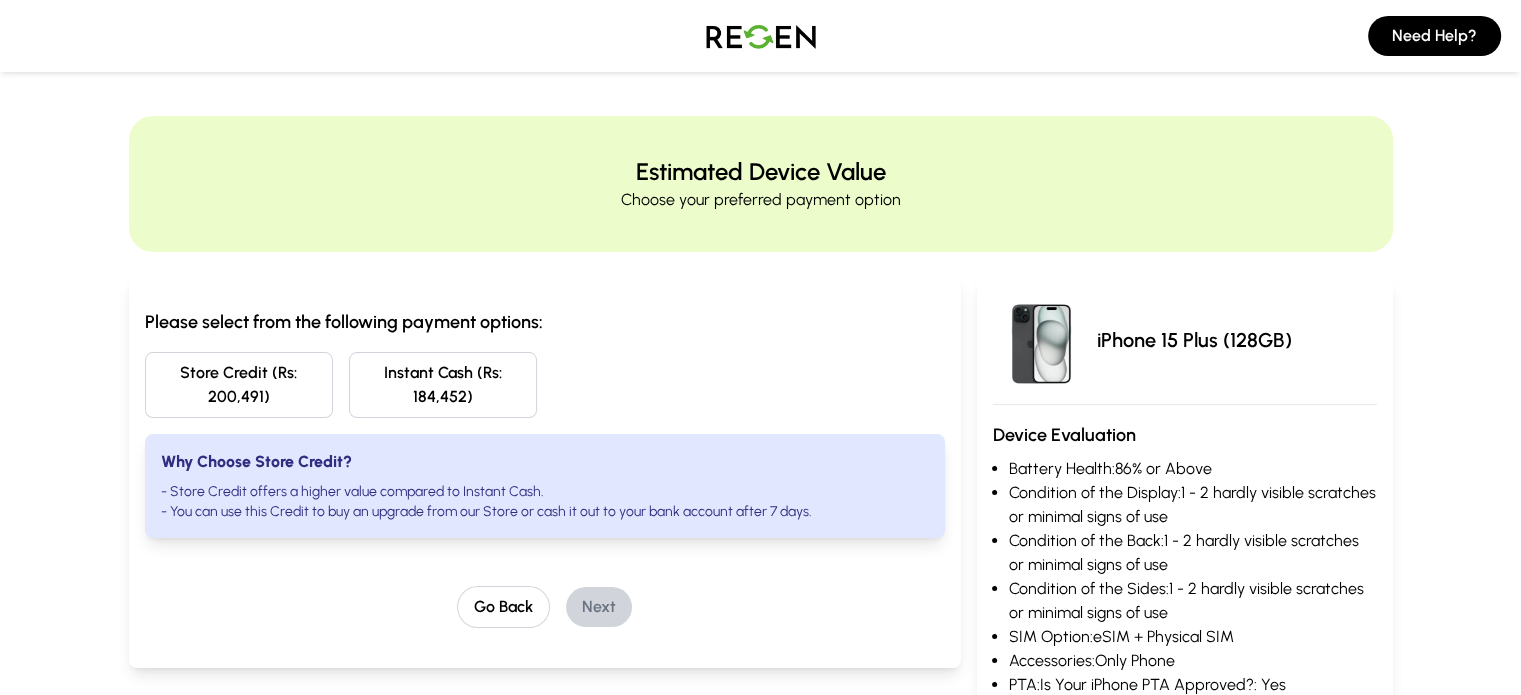 click on "Please select from the following payment options:" at bounding box center (545, 322) 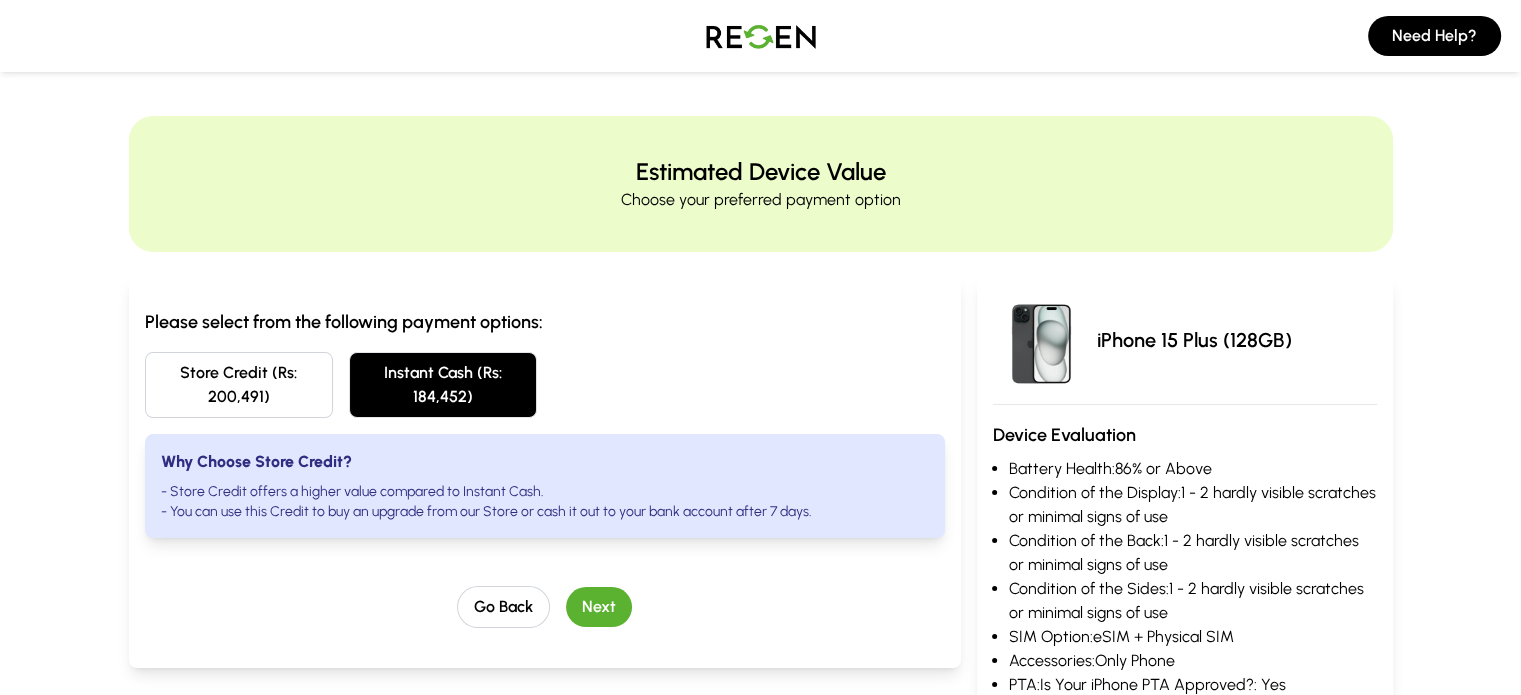 click on "Store Credit (Rs: 200,491) Instant Cash (Rs: 184,452)" at bounding box center (545, 385) 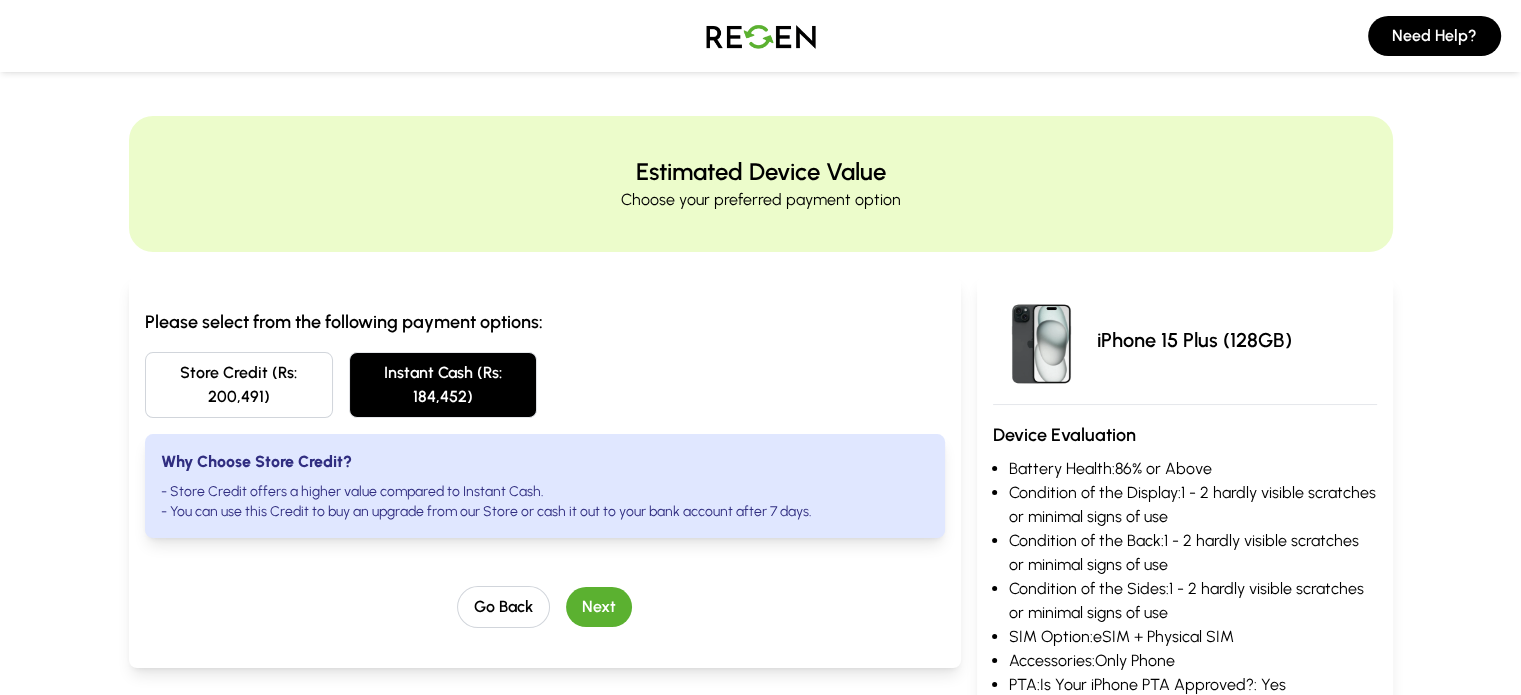 click on "Next" at bounding box center [599, 607] 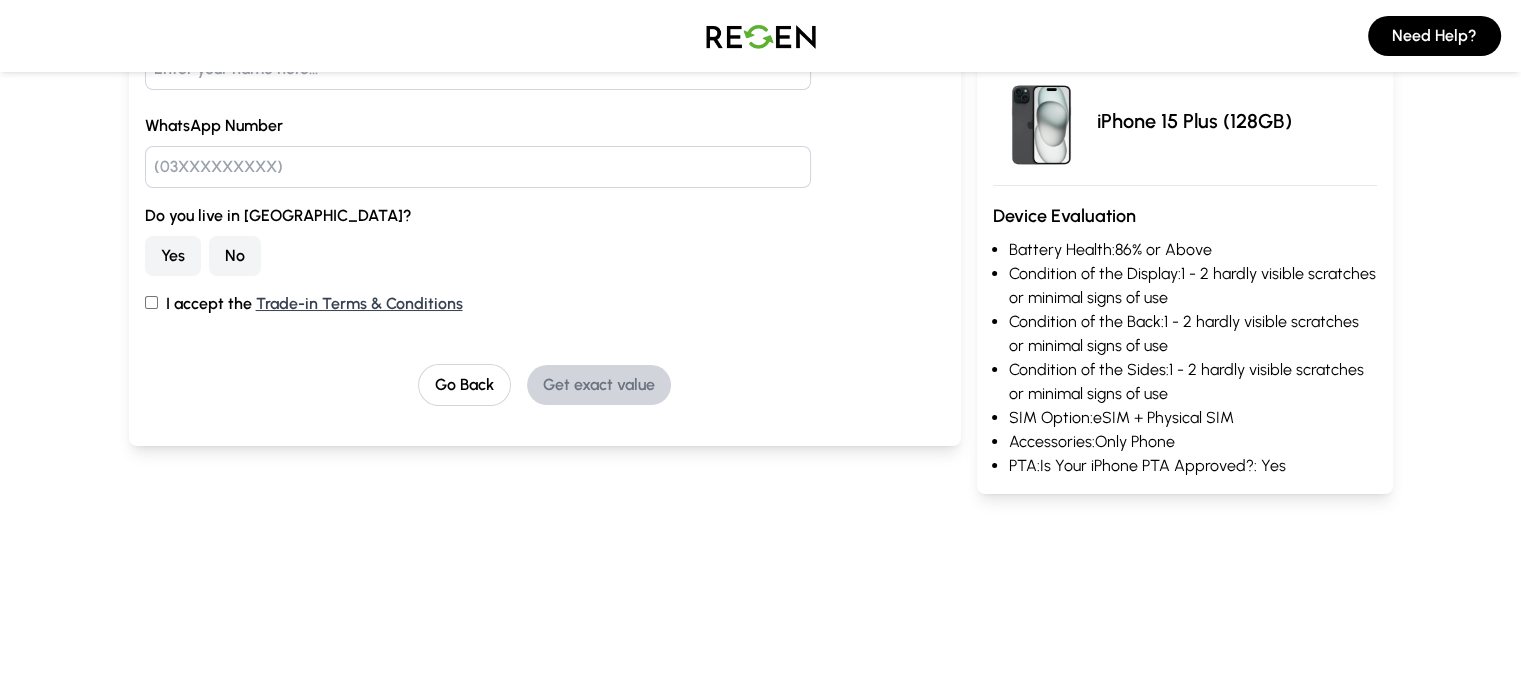 scroll, scrollTop: 0, scrollLeft: 0, axis: both 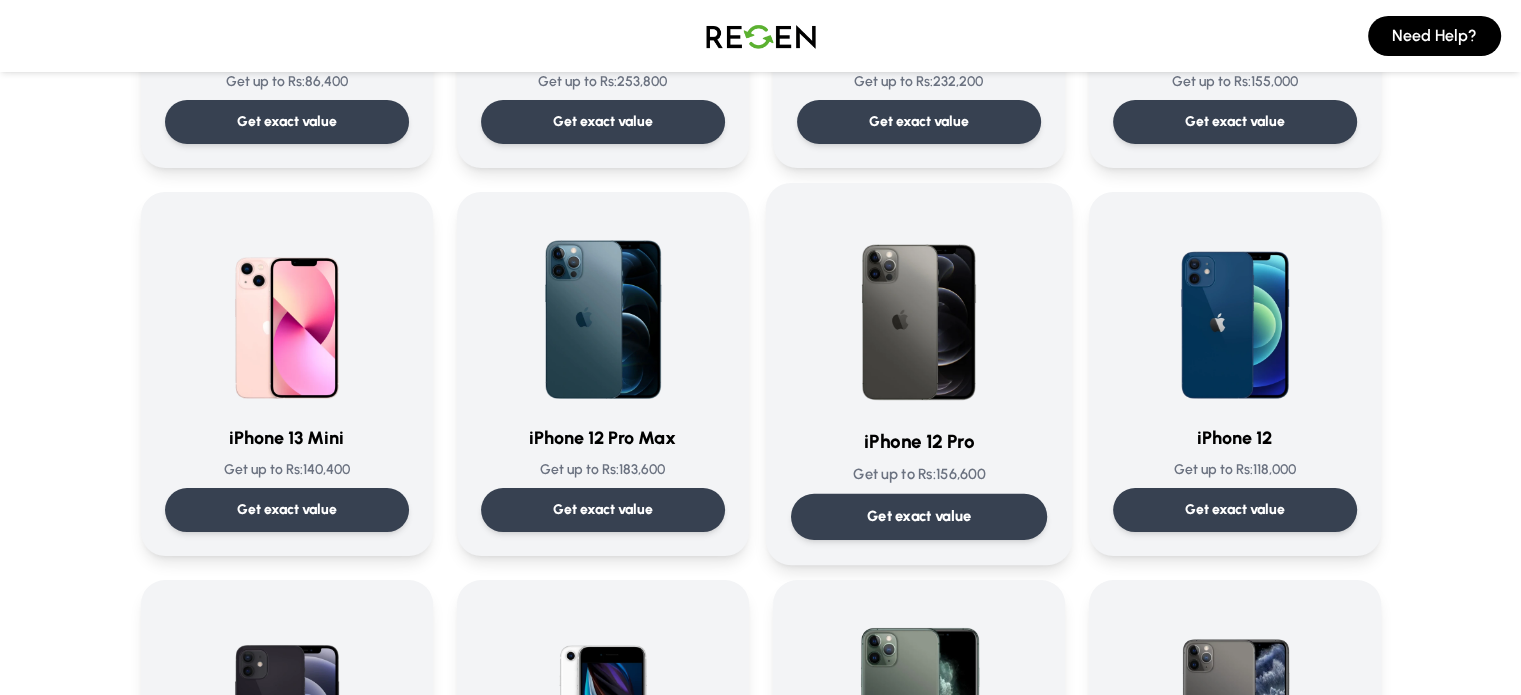 click at bounding box center [919, 309] 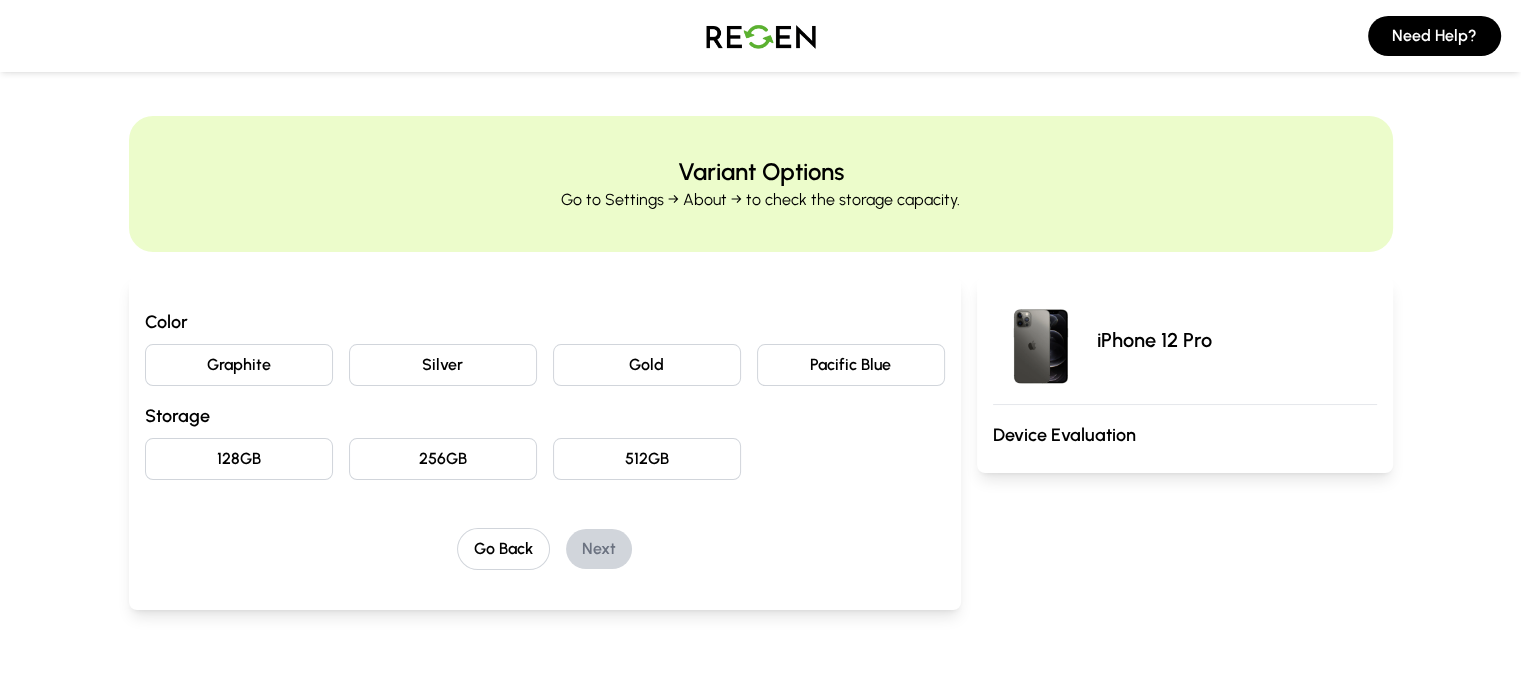 click on "Graphite" at bounding box center (239, 365) 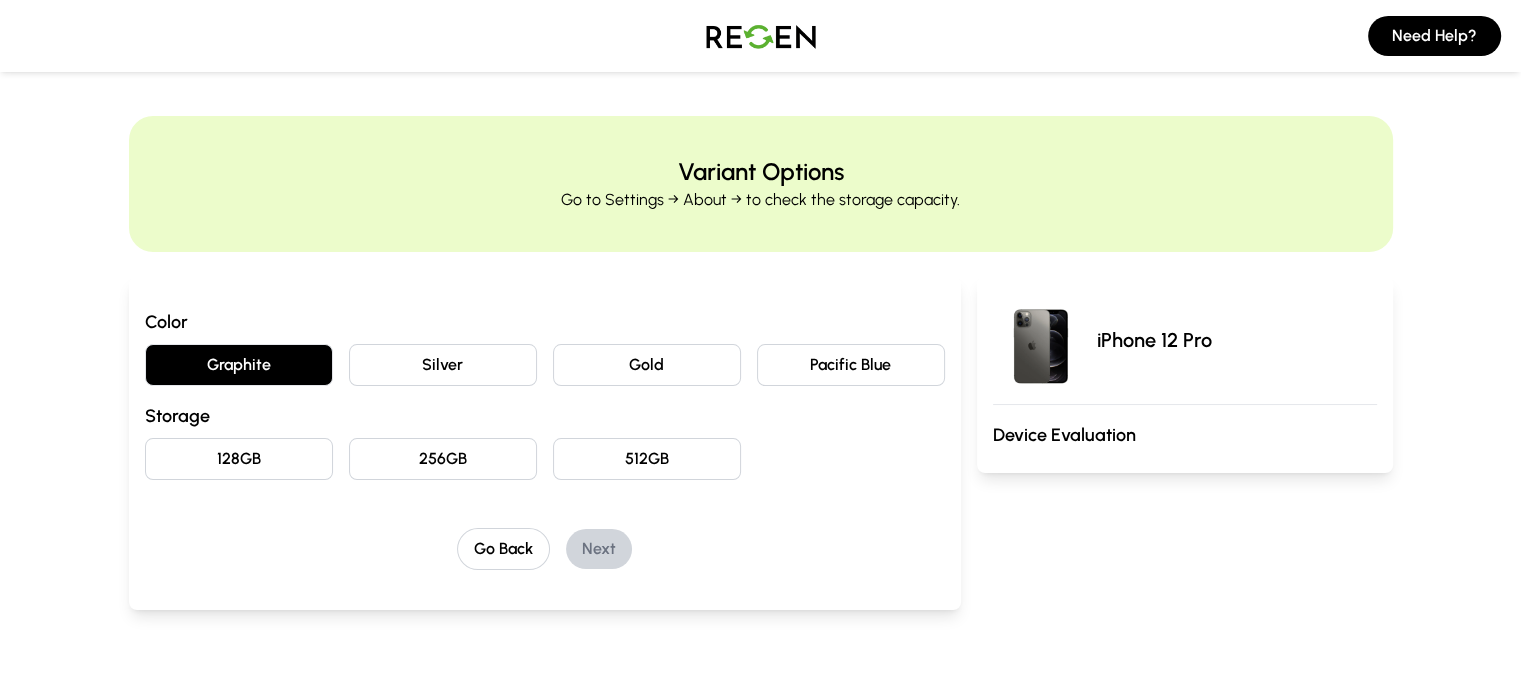 click on "128GB" at bounding box center [239, 459] 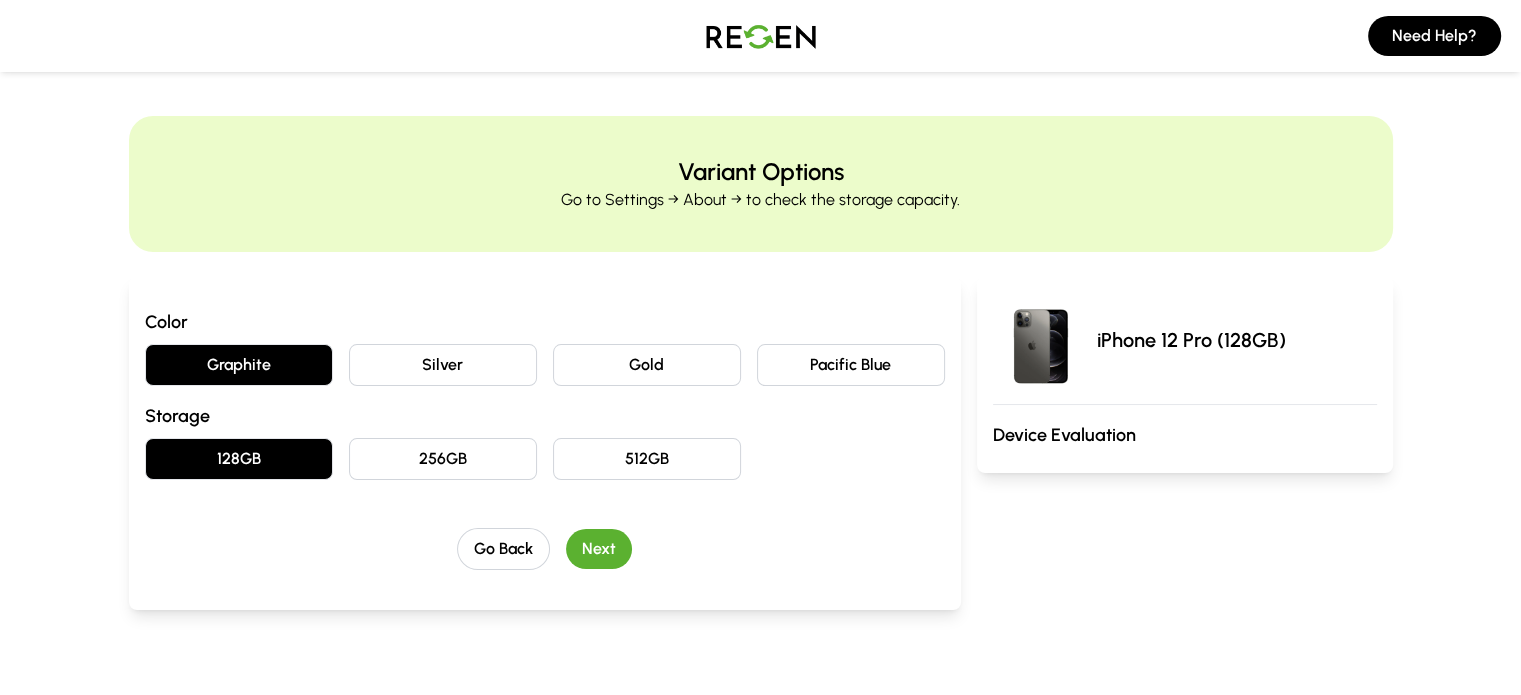 click on "Next" at bounding box center (599, 549) 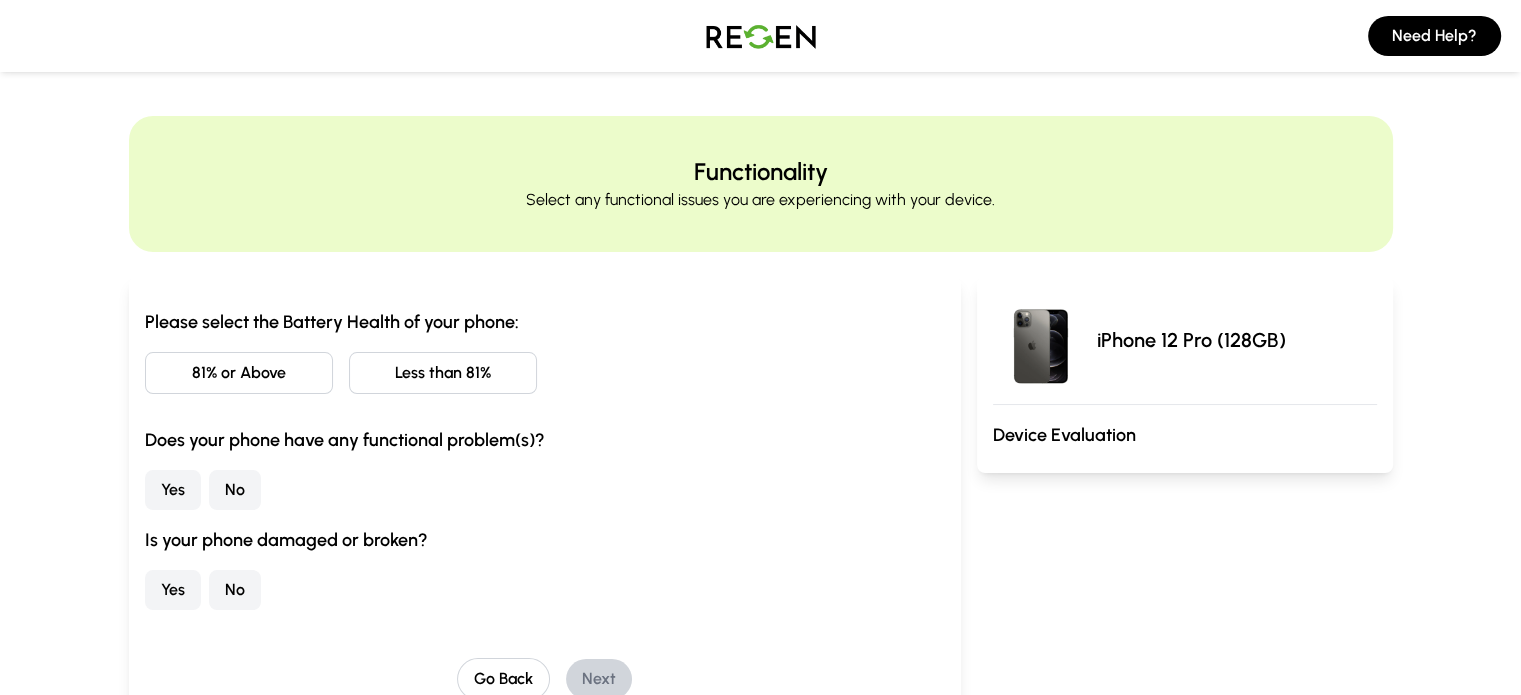 click at bounding box center [761, 36] 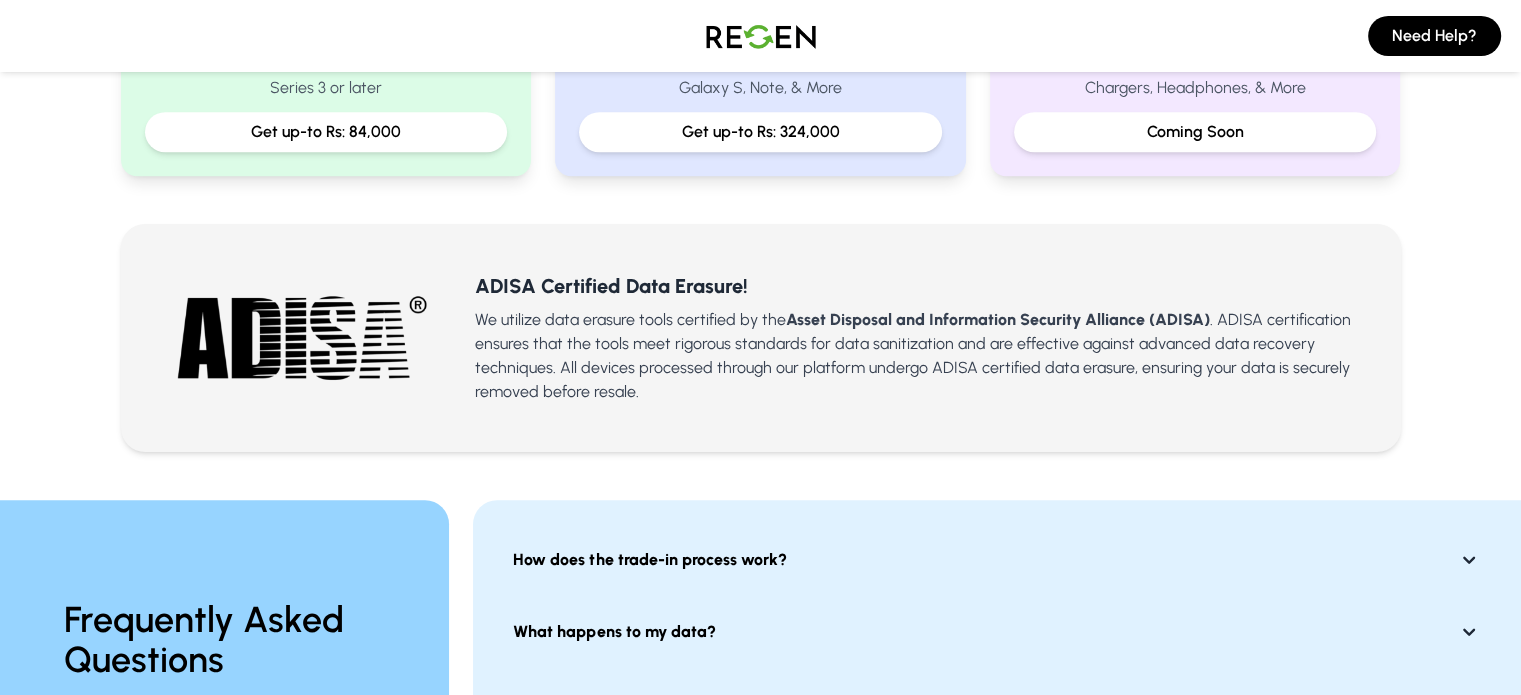 scroll, scrollTop: 600, scrollLeft: 0, axis: vertical 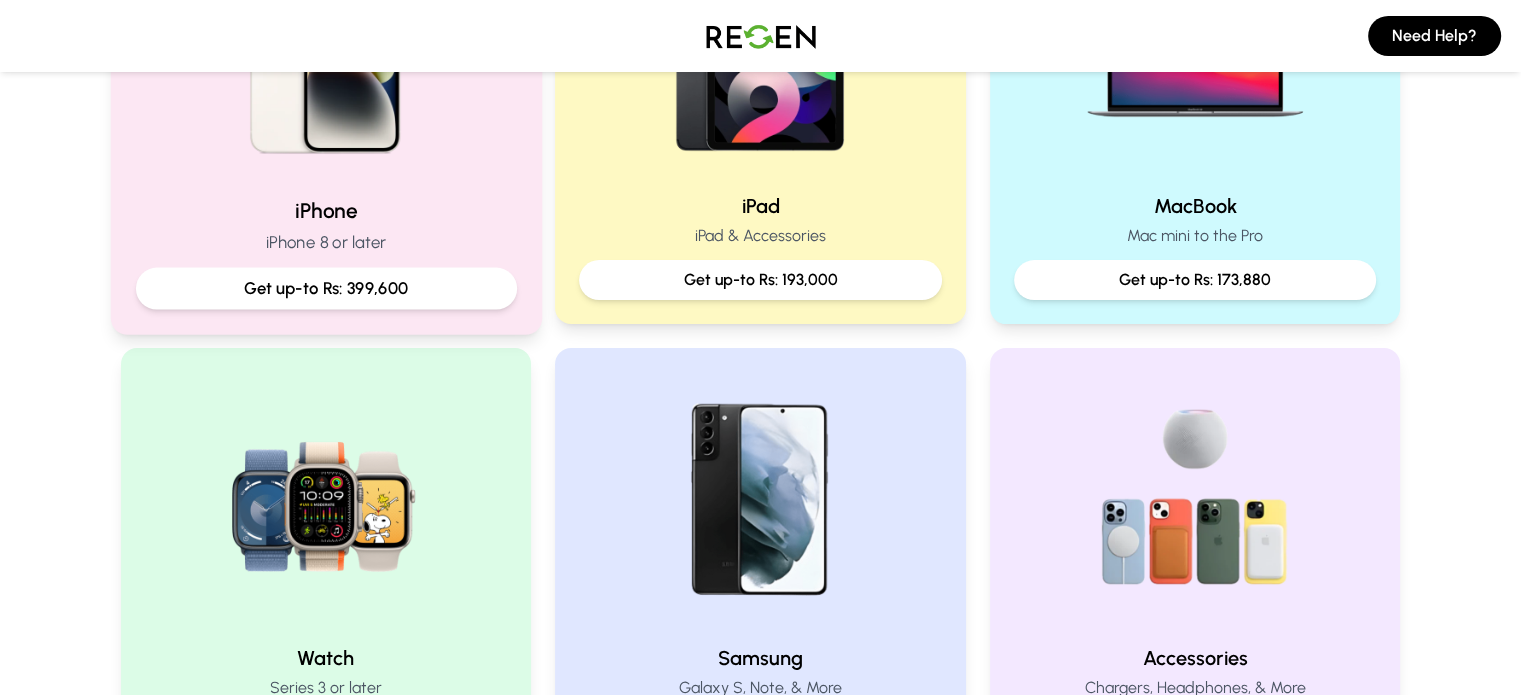 click on "iPhone iPhone 8 or later Get up-to Rs: 399,600" at bounding box center (325, 109) 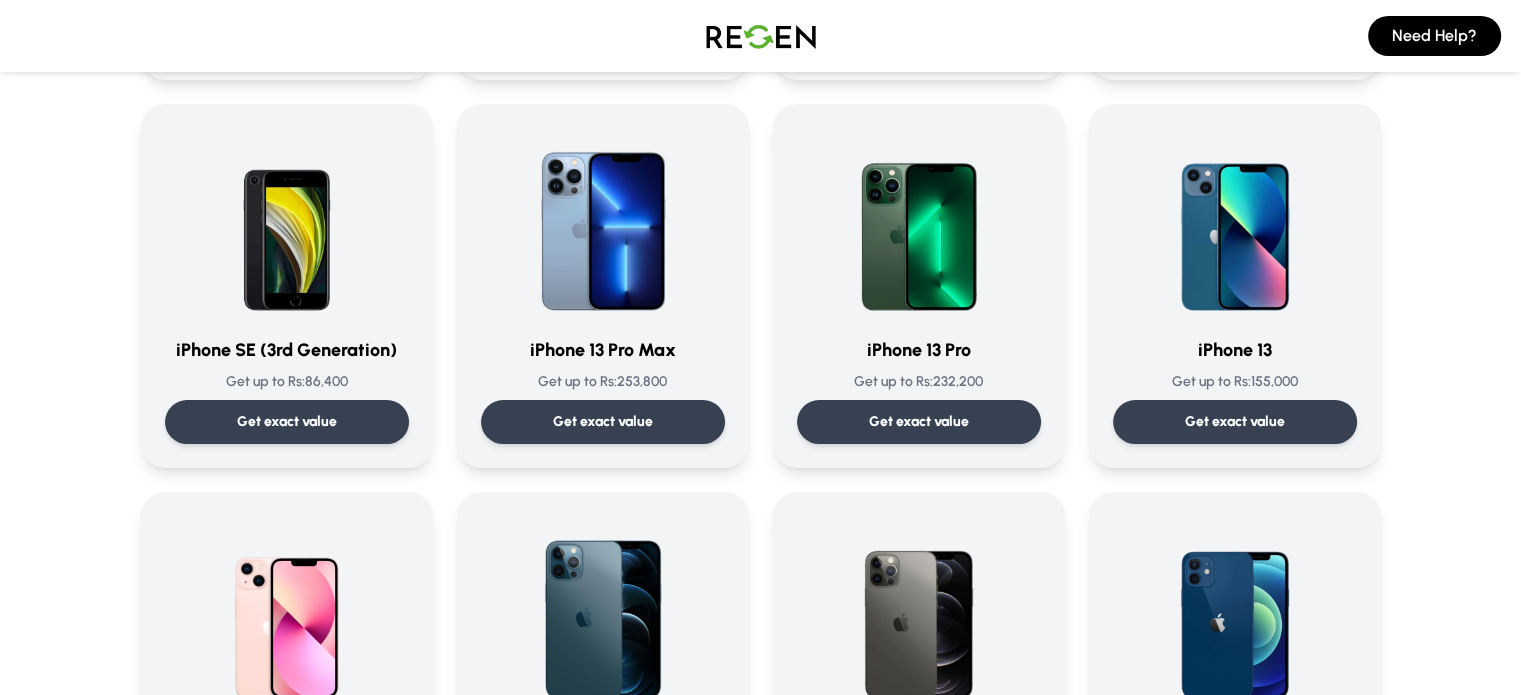 scroll, scrollTop: 1200, scrollLeft: 0, axis: vertical 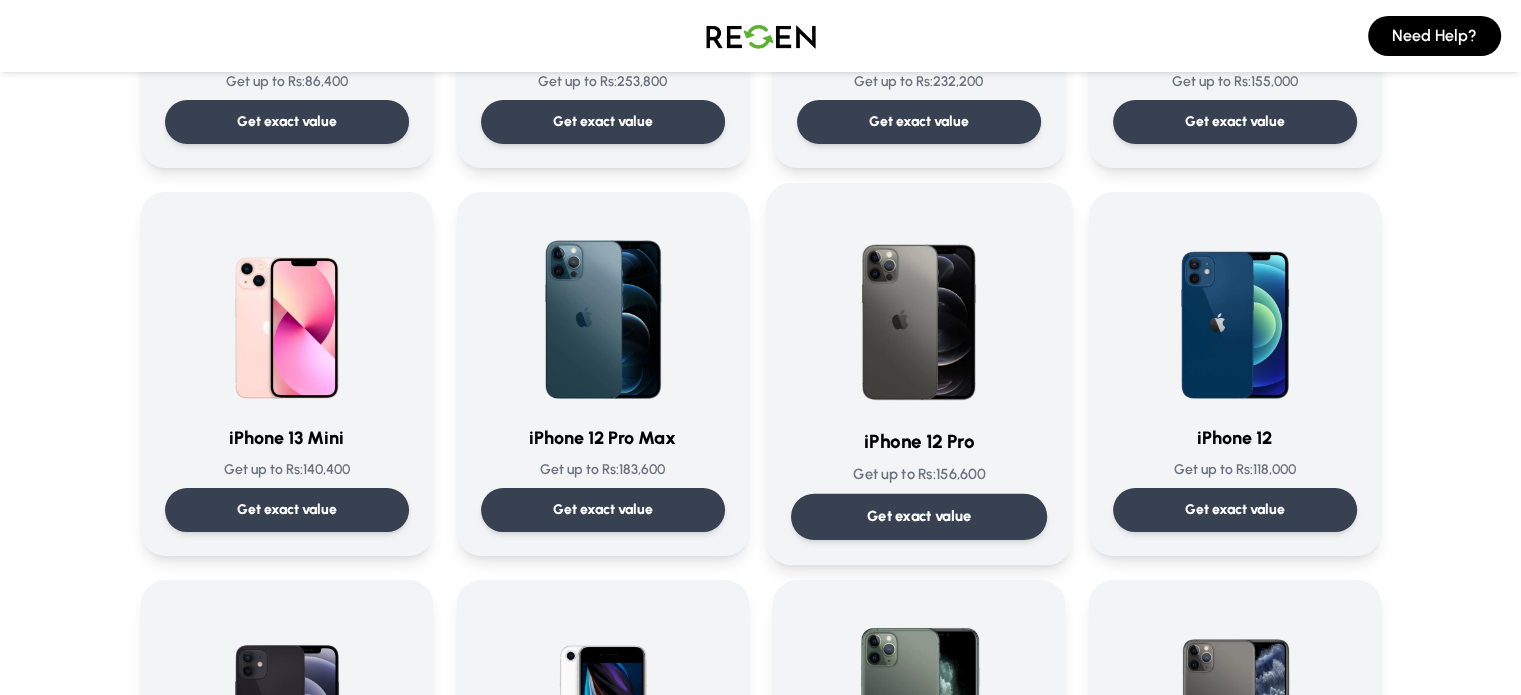 click at bounding box center [919, 309] 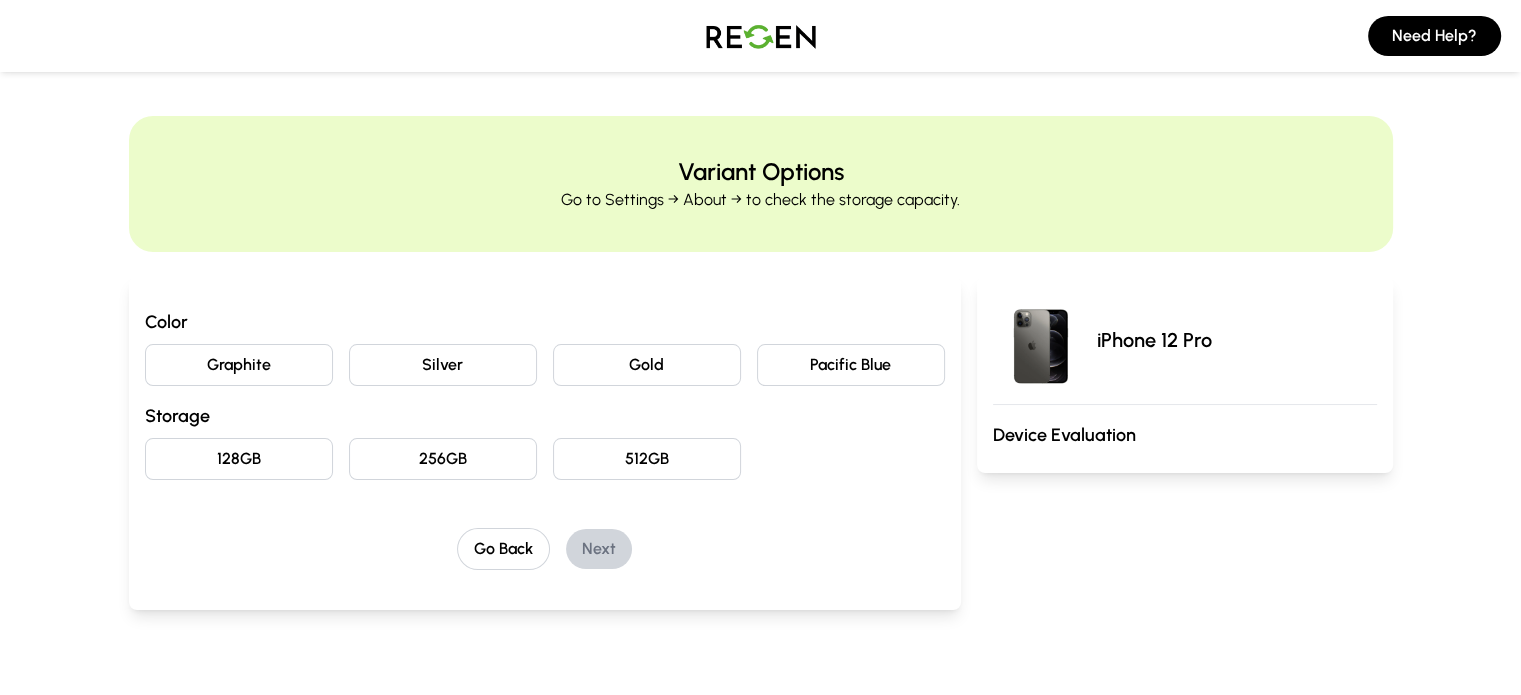 click on "Graphite" at bounding box center [239, 365] 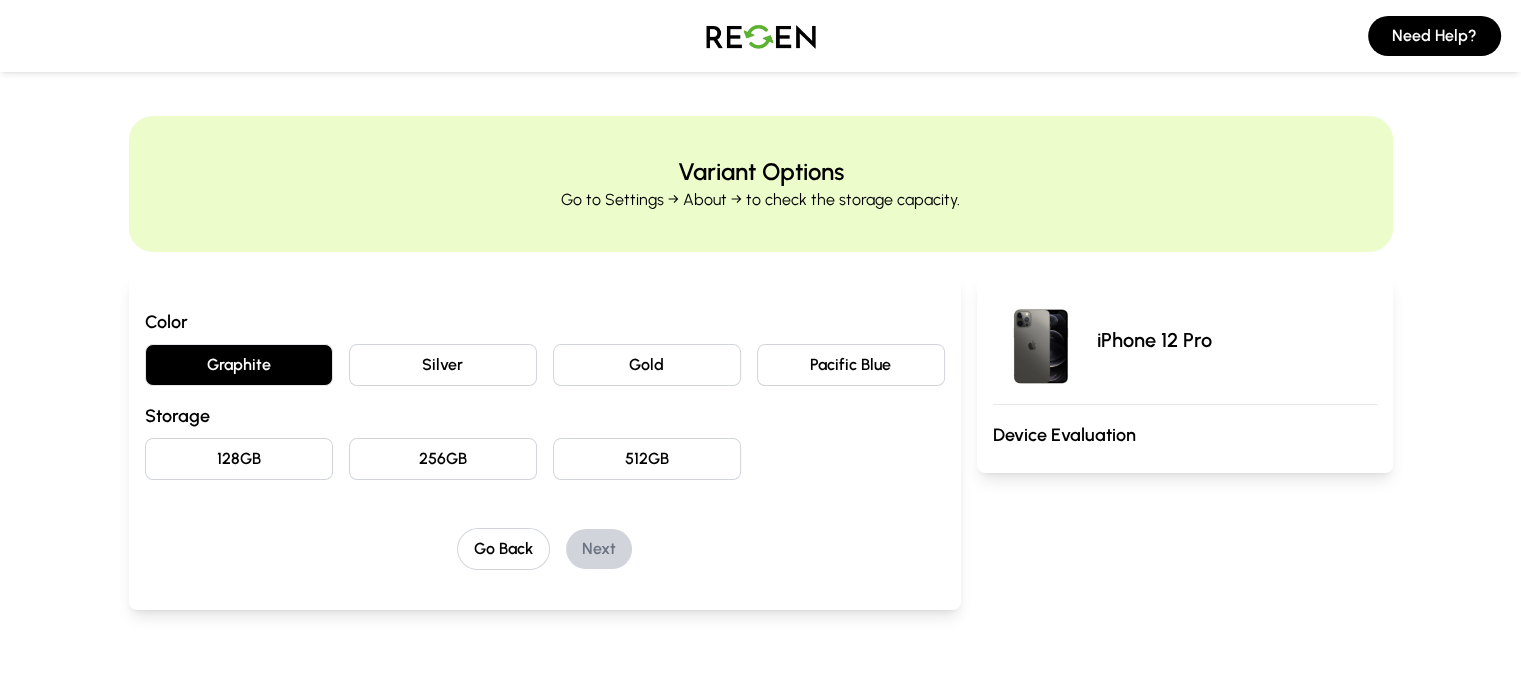 click on "128GB" at bounding box center (239, 459) 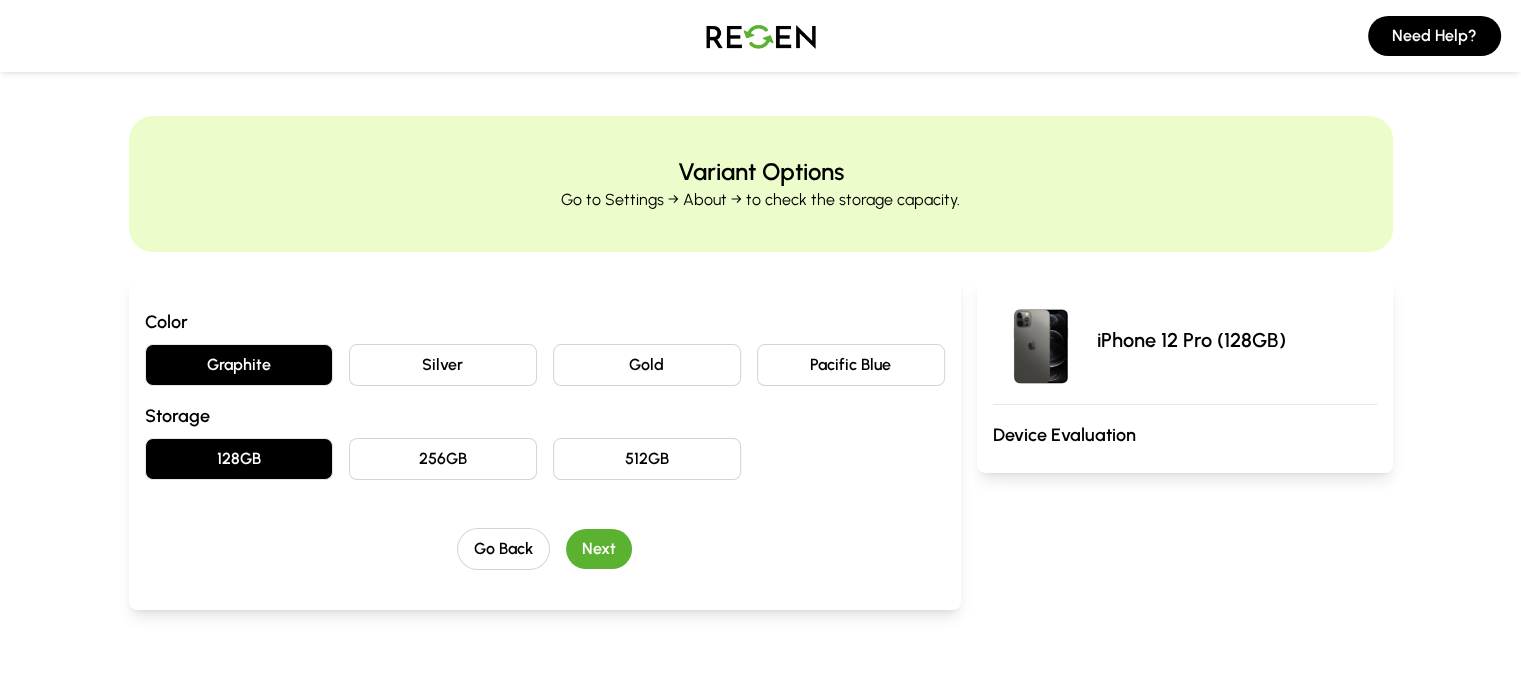 click on "Next" at bounding box center [599, 549] 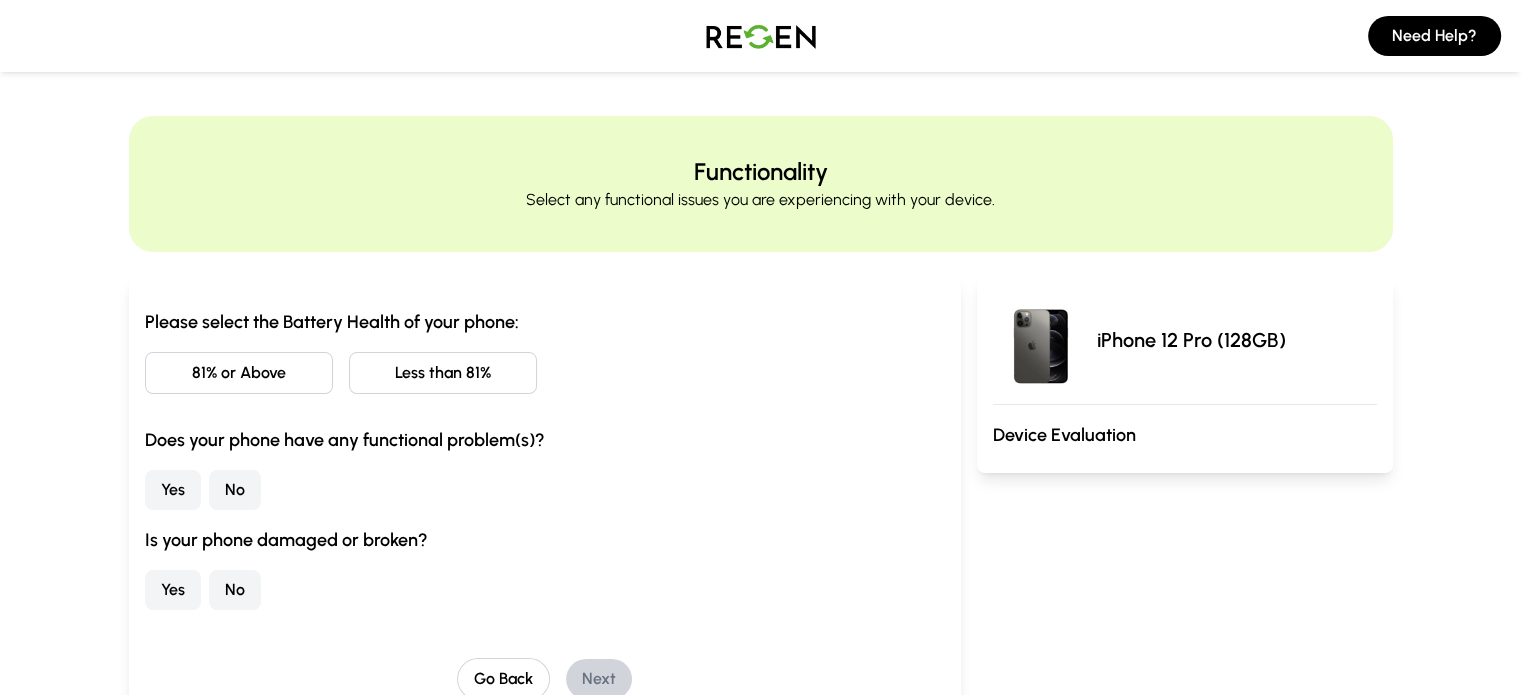 click on "81% or Above" at bounding box center [239, 373] 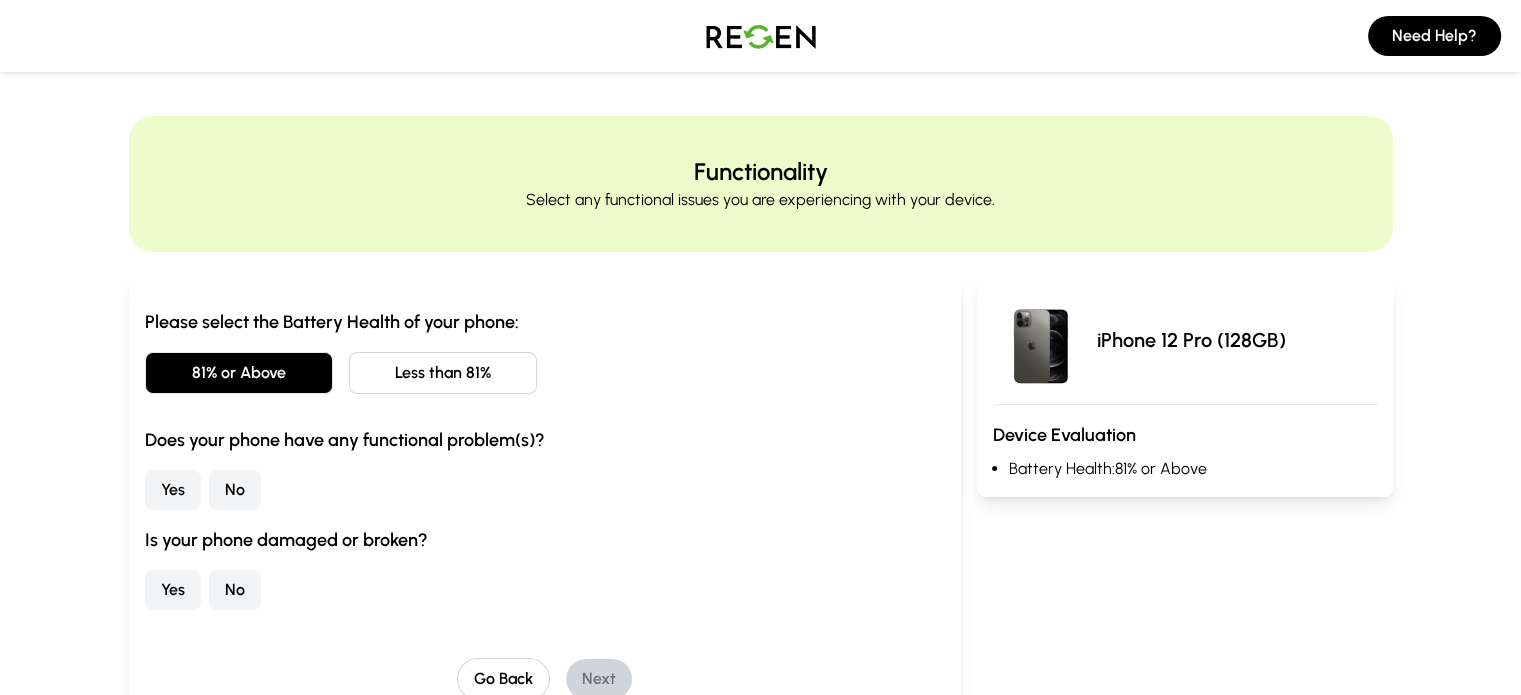 click on "No" at bounding box center (235, 490) 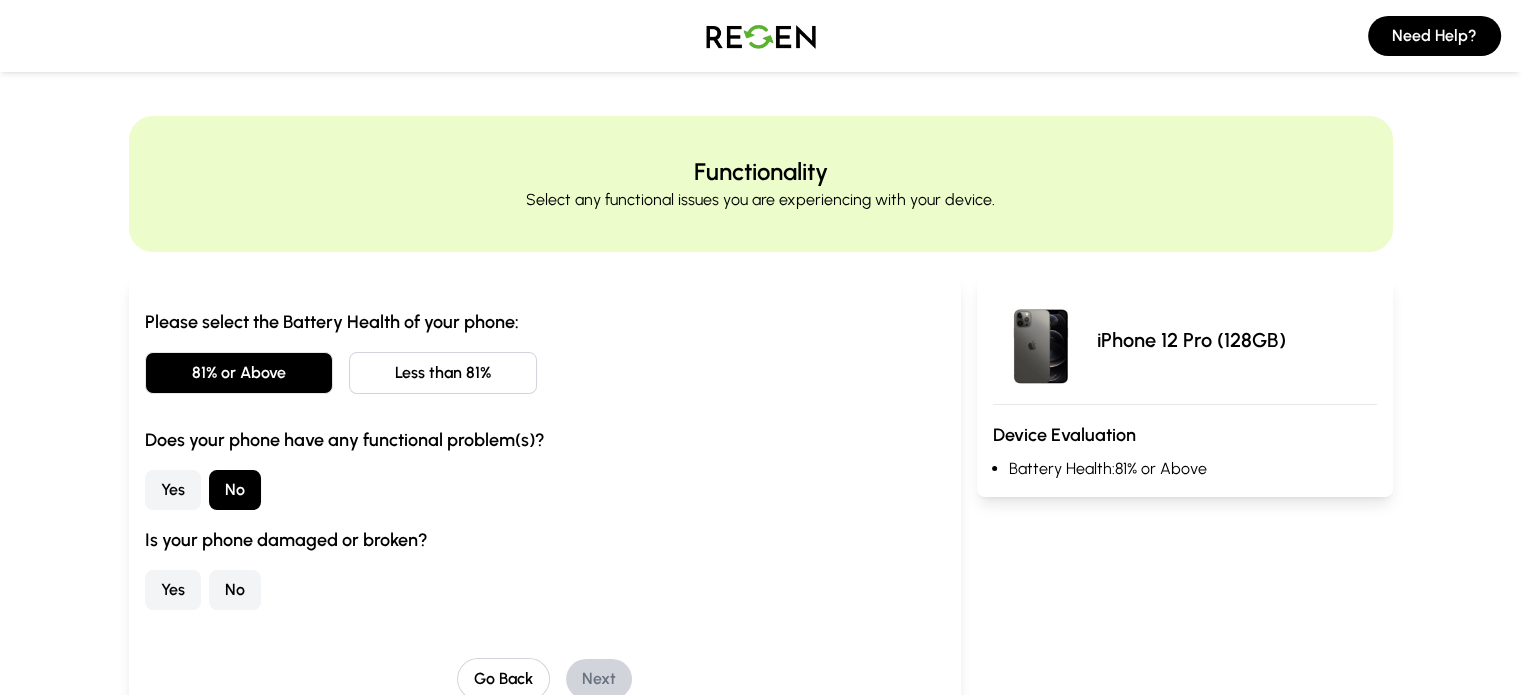 click on "Please select the Battery Health of your phone: 81% or Above Less than 81% Does your phone have any functional problem(s)? Yes No Is your phone damaged or broken? Yes No Go Back Next" at bounding box center [545, 504] 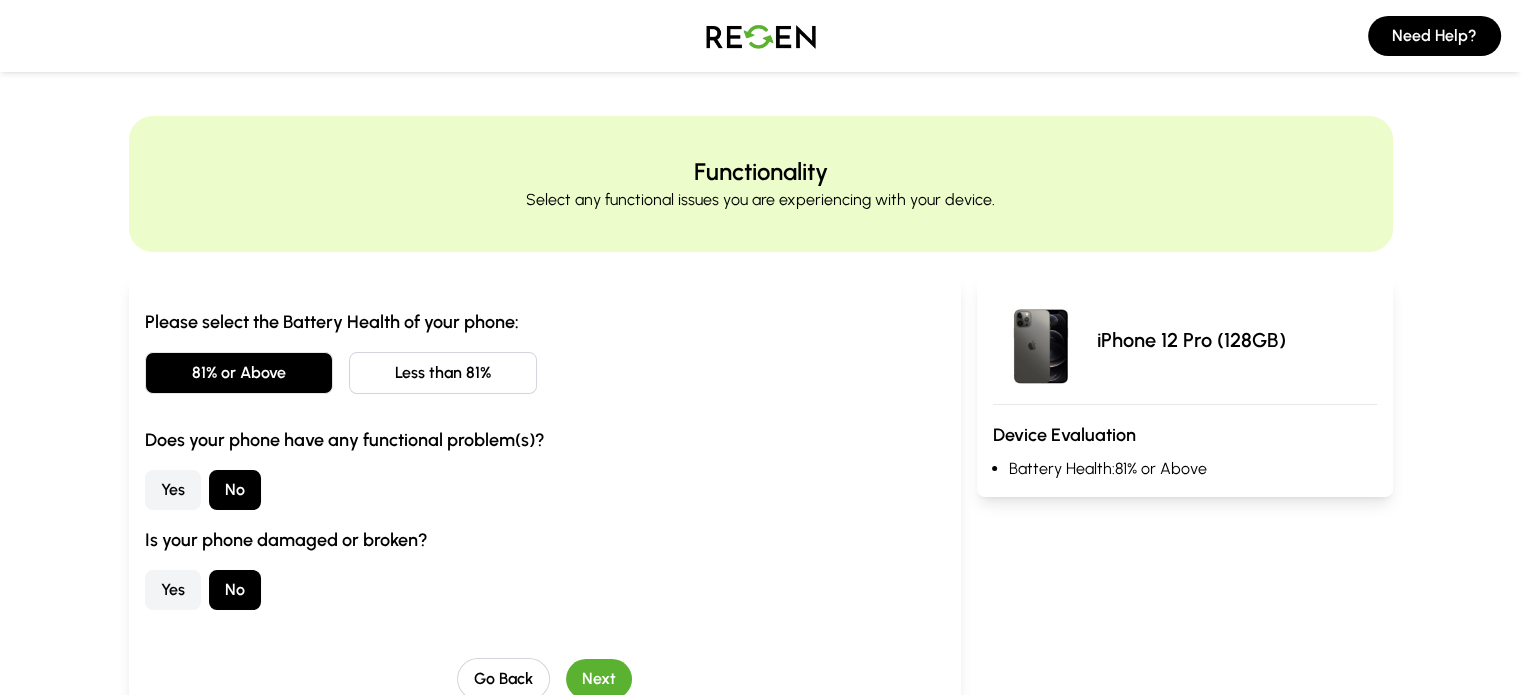 click on "Next" at bounding box center (599, 679) 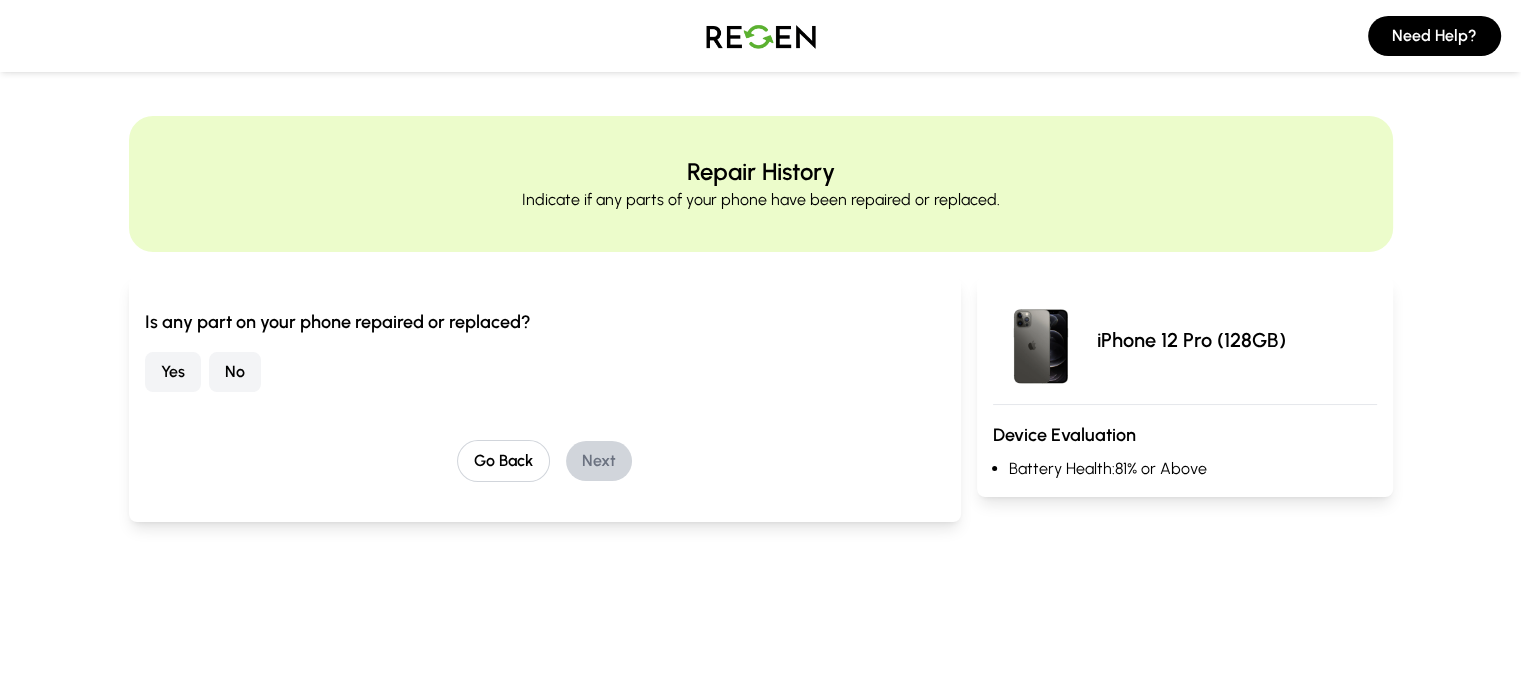 click on "No" at bounding box center (235, 372) 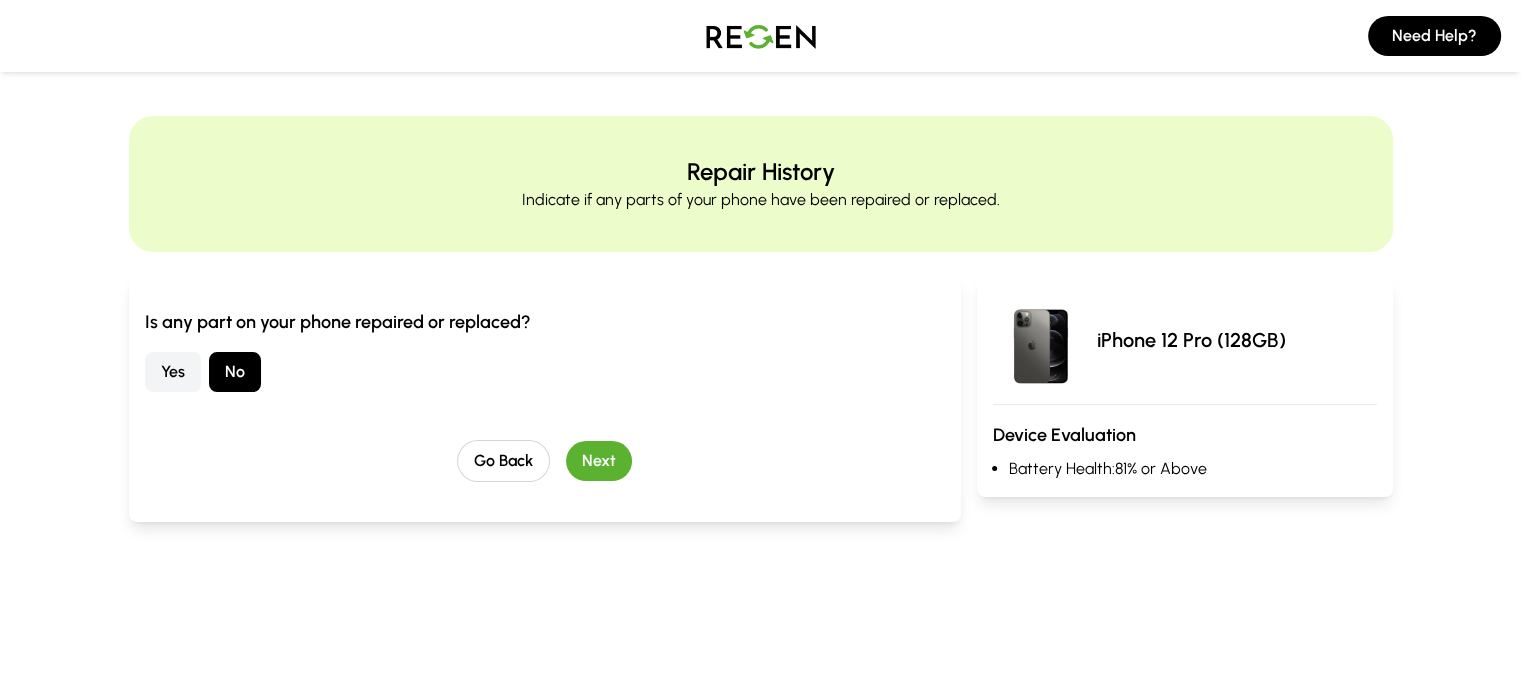 click on "Next" at bounding box center [599, 461] 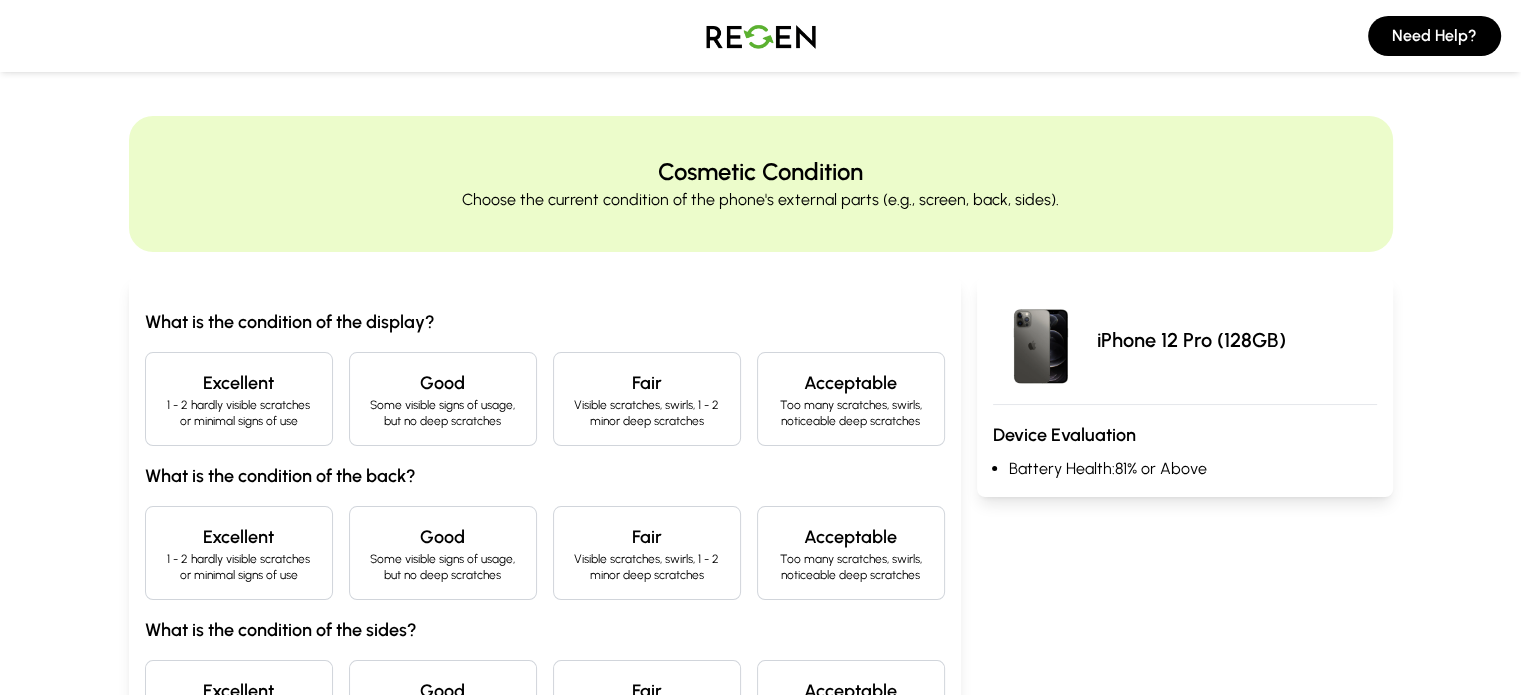 click on "1 - 2 hardly visible scratches or minimal signs of use" at bounding box center [239, 413] 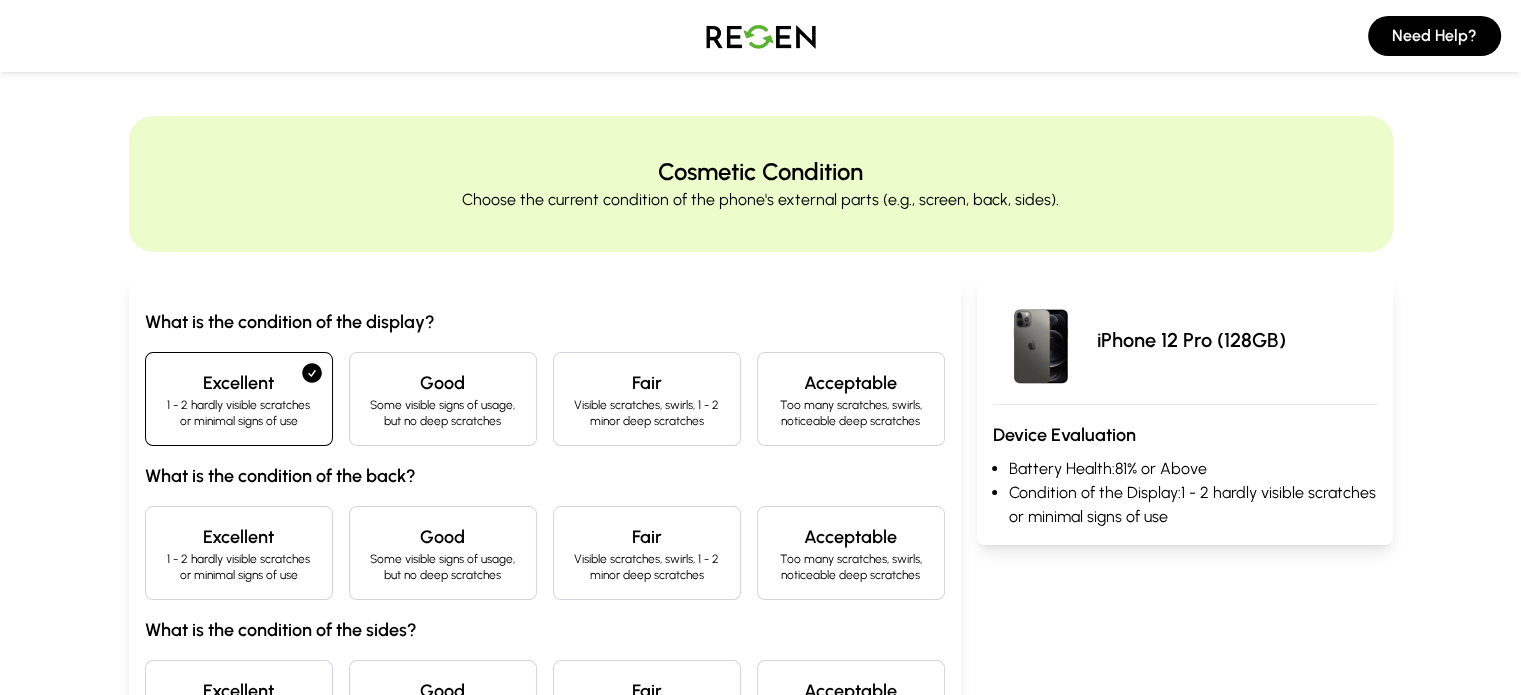 click on "1 - 2 hardly visible scratches or minimal signs of use" at bounding box center (239, 567) 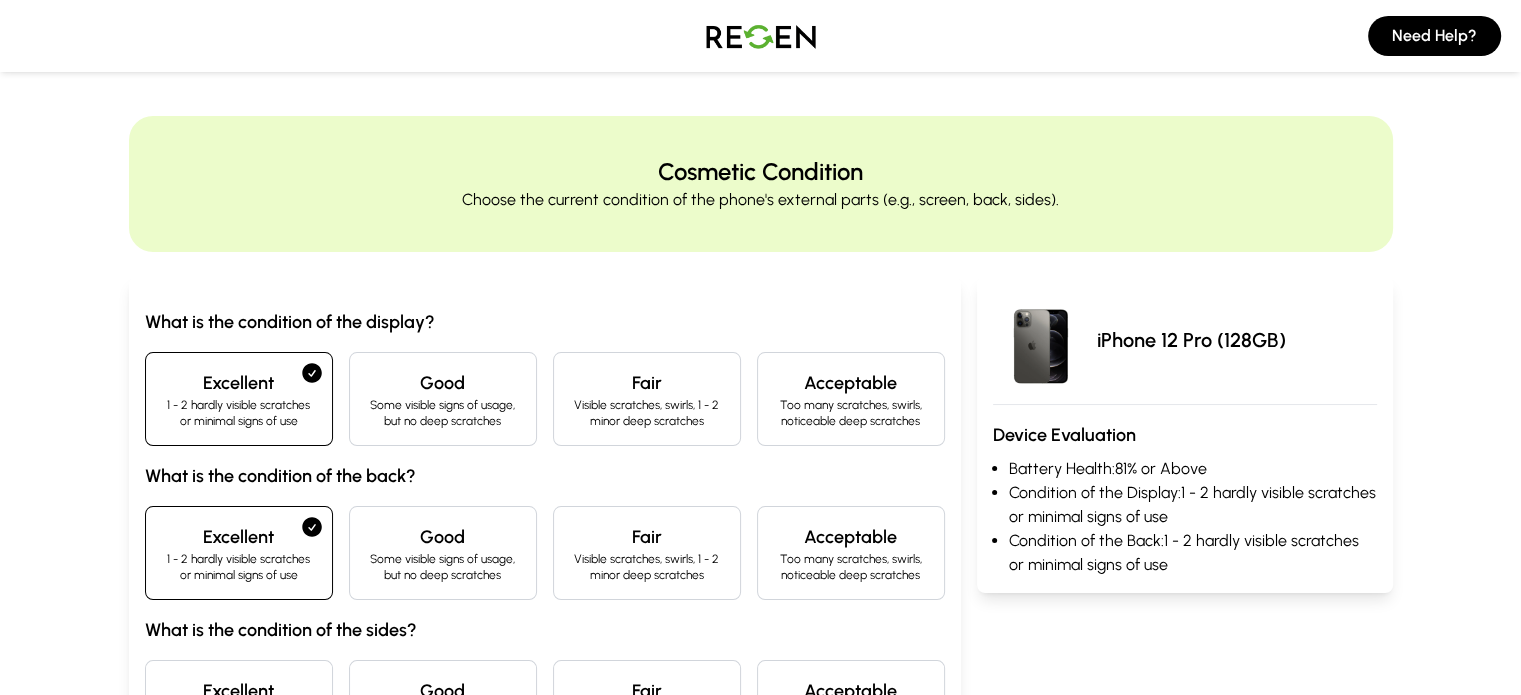 scroll, scrollTop: 300, scrollLeft: 0, axis: vertical 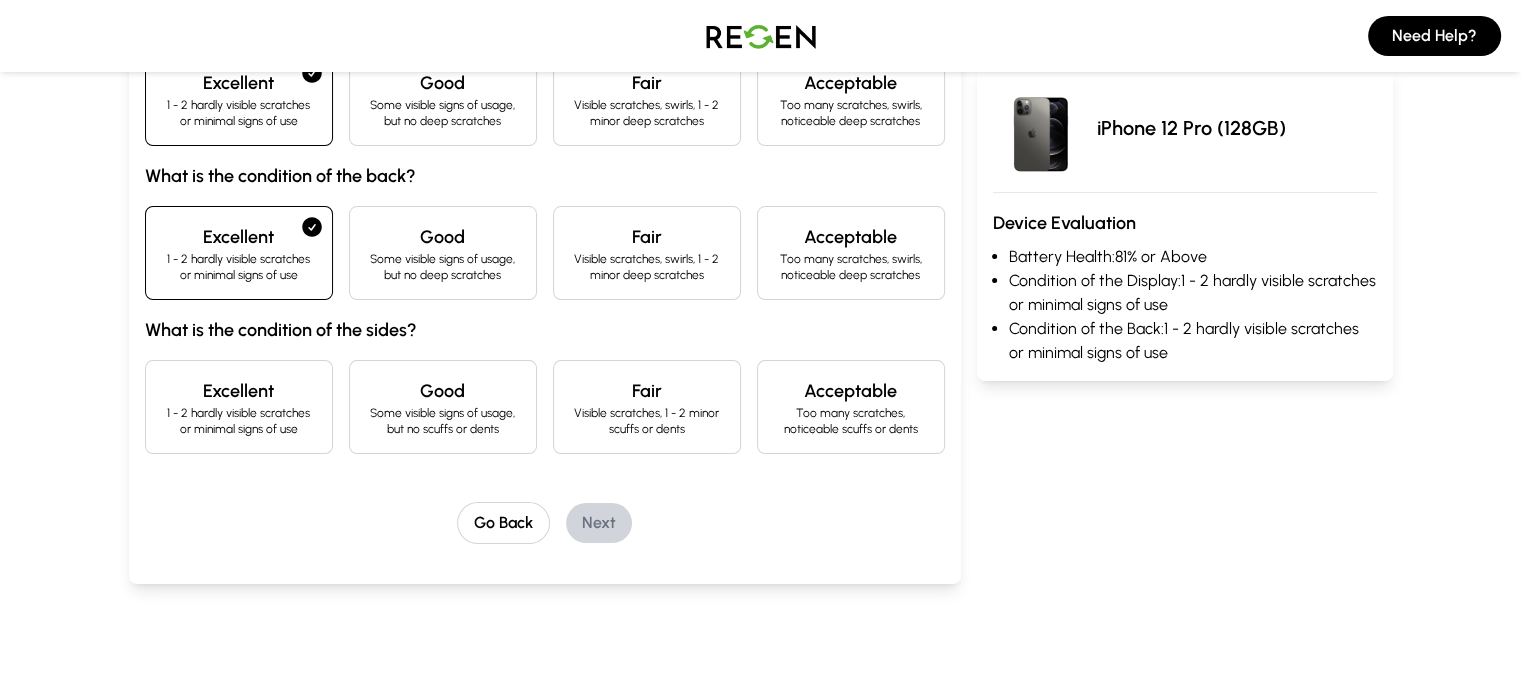 click on "Some visible signs of usage, but no scuffs or dents" at bounding box center (443, 421) 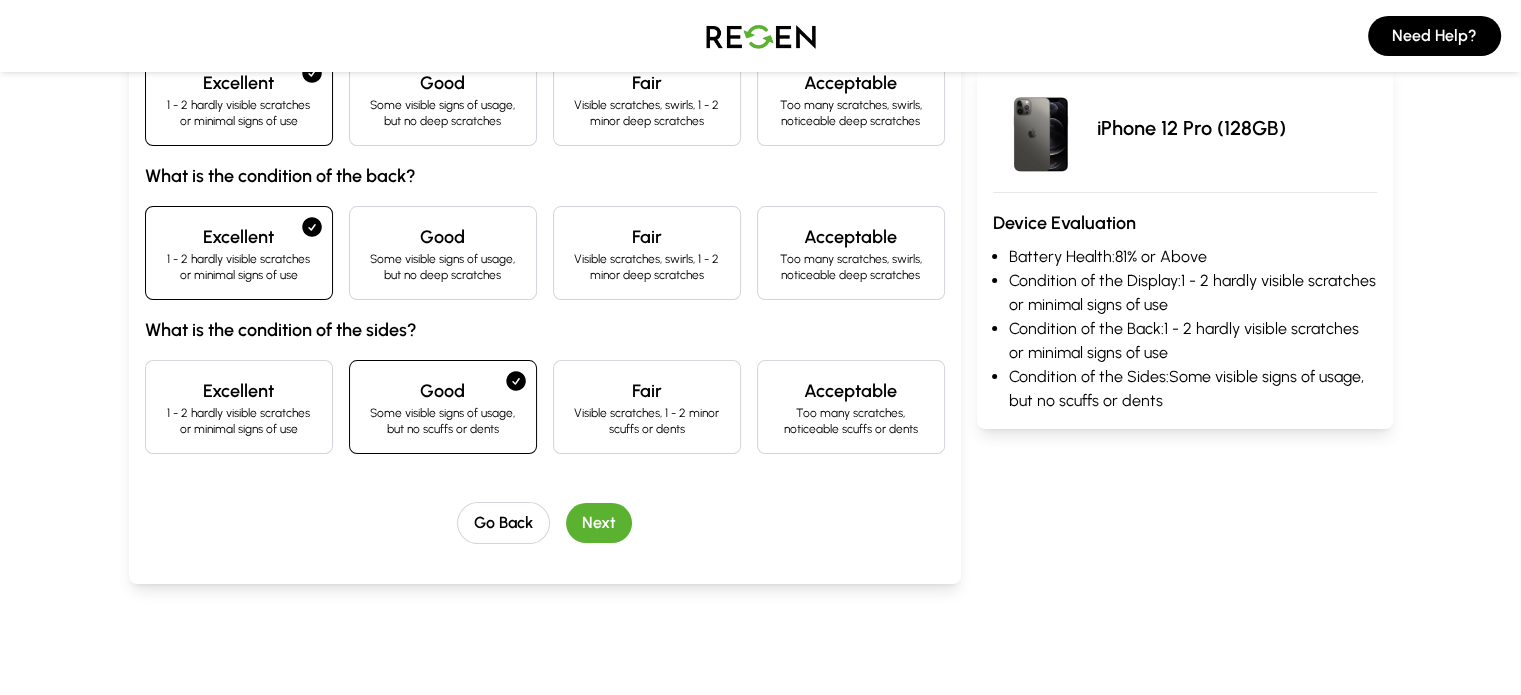click on "Next" at bounding box center (599, 523) 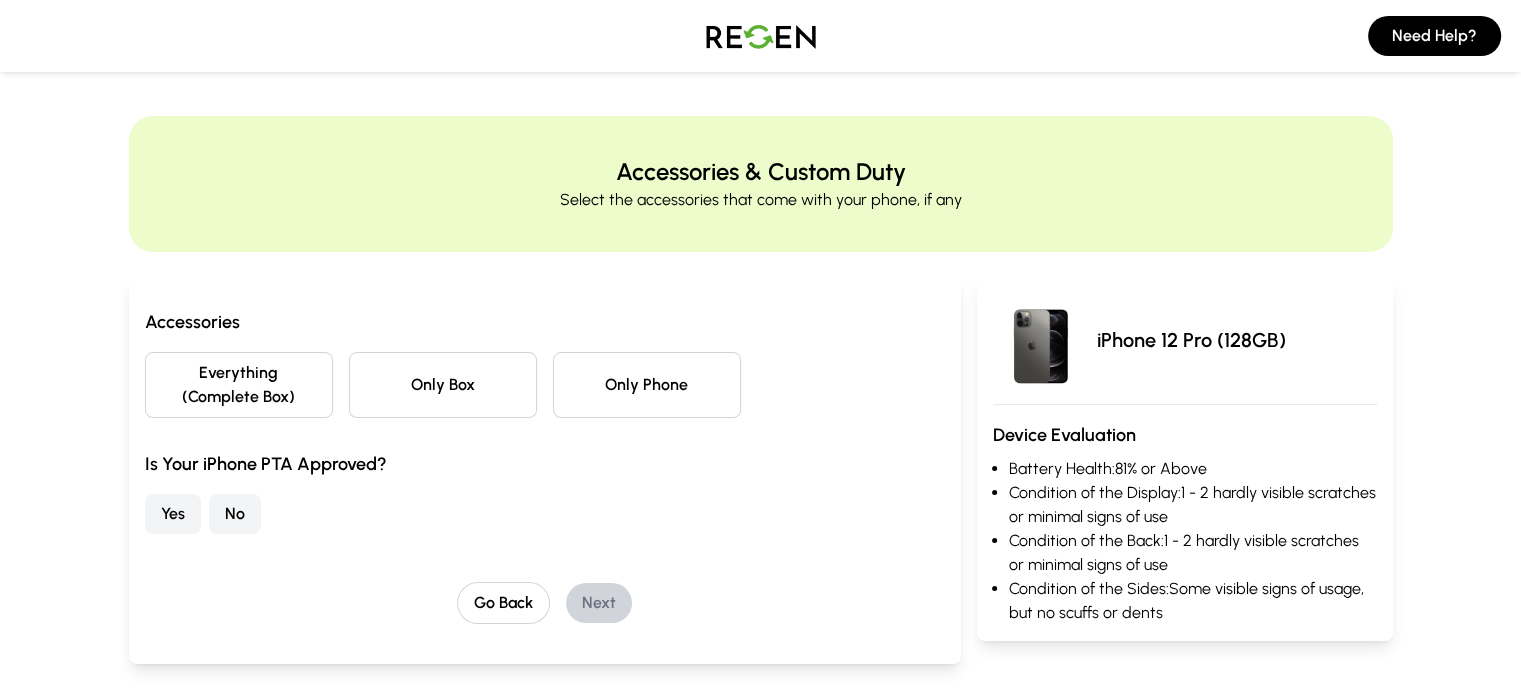 click on "Only Phone" at bounding box center [647, 385] 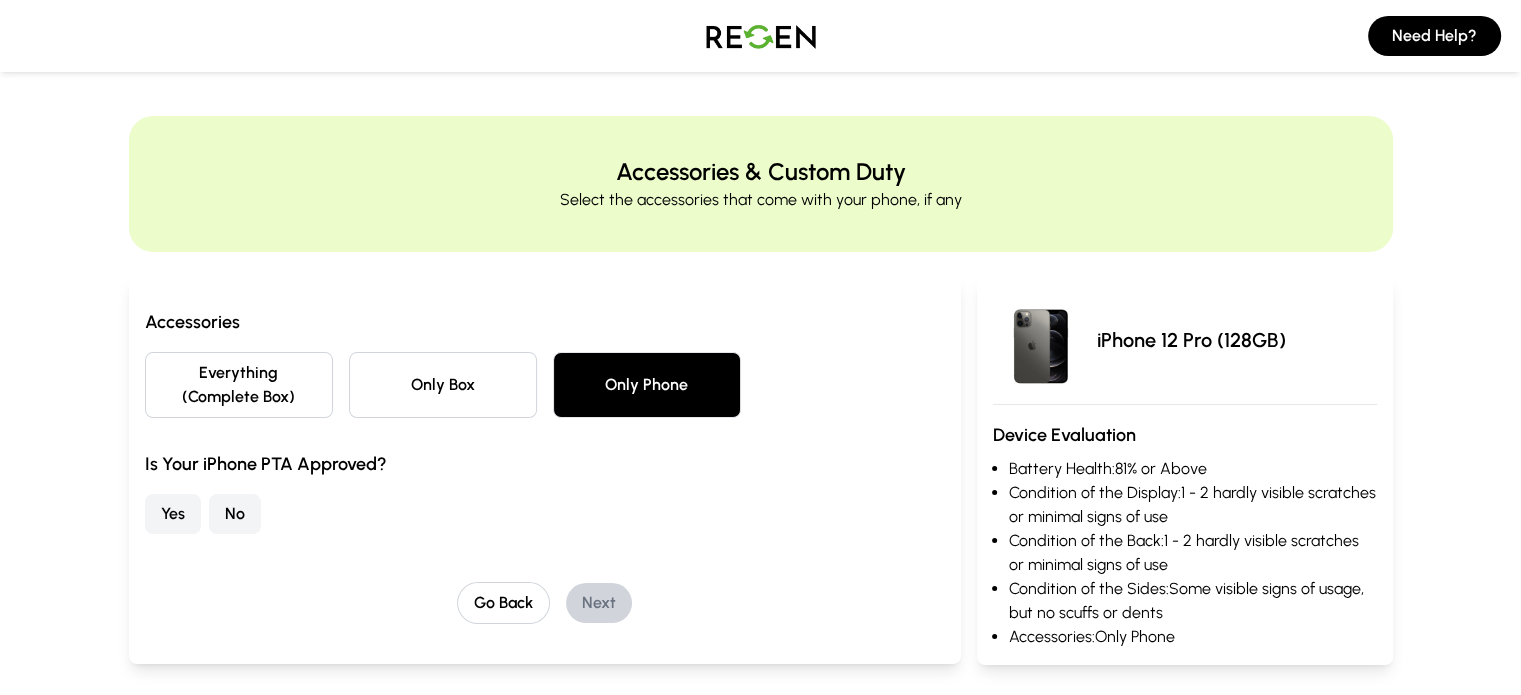 click on "Yes" at bounding box center [173, 514] 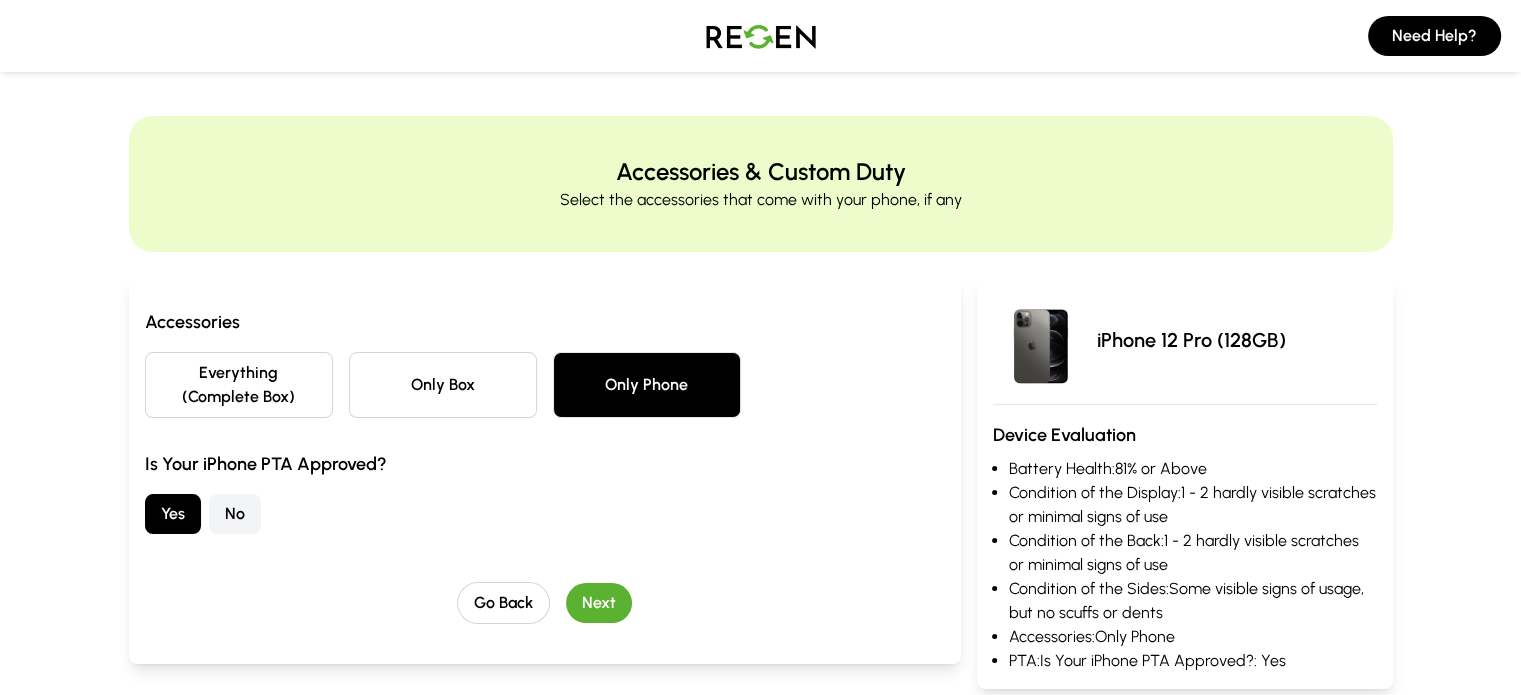click on "Next" at bounding box center [599, 603] 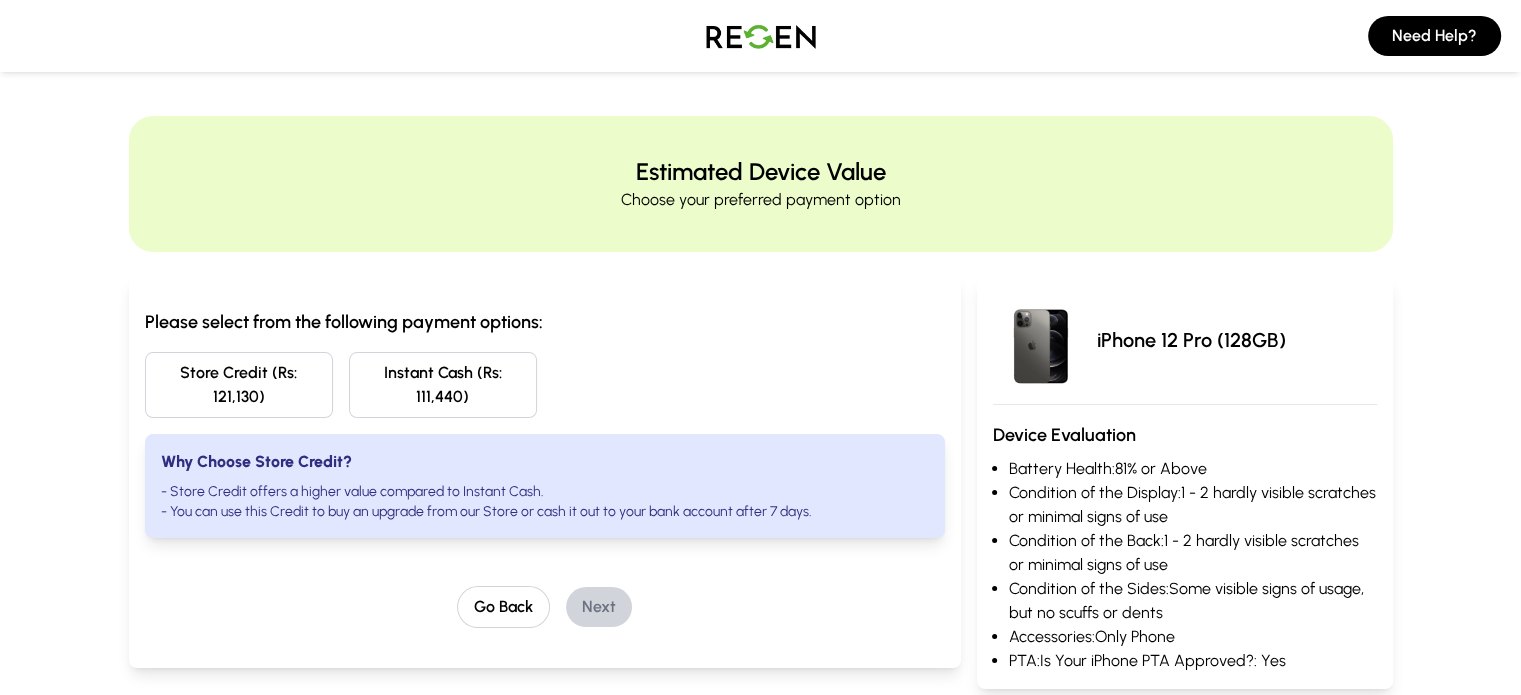 click on "Please select from the following payment options:  Store Credit (Rs: 121,130) Instant Cash (Rs: 111,440) Why Choose Store Credit? - Store Credit offers a higher value compared to Instant Cash. - You can use this Credit to buy an upgrade from our Store or cash it out to your bank account after 7 days." at bounding box center (545, 423) 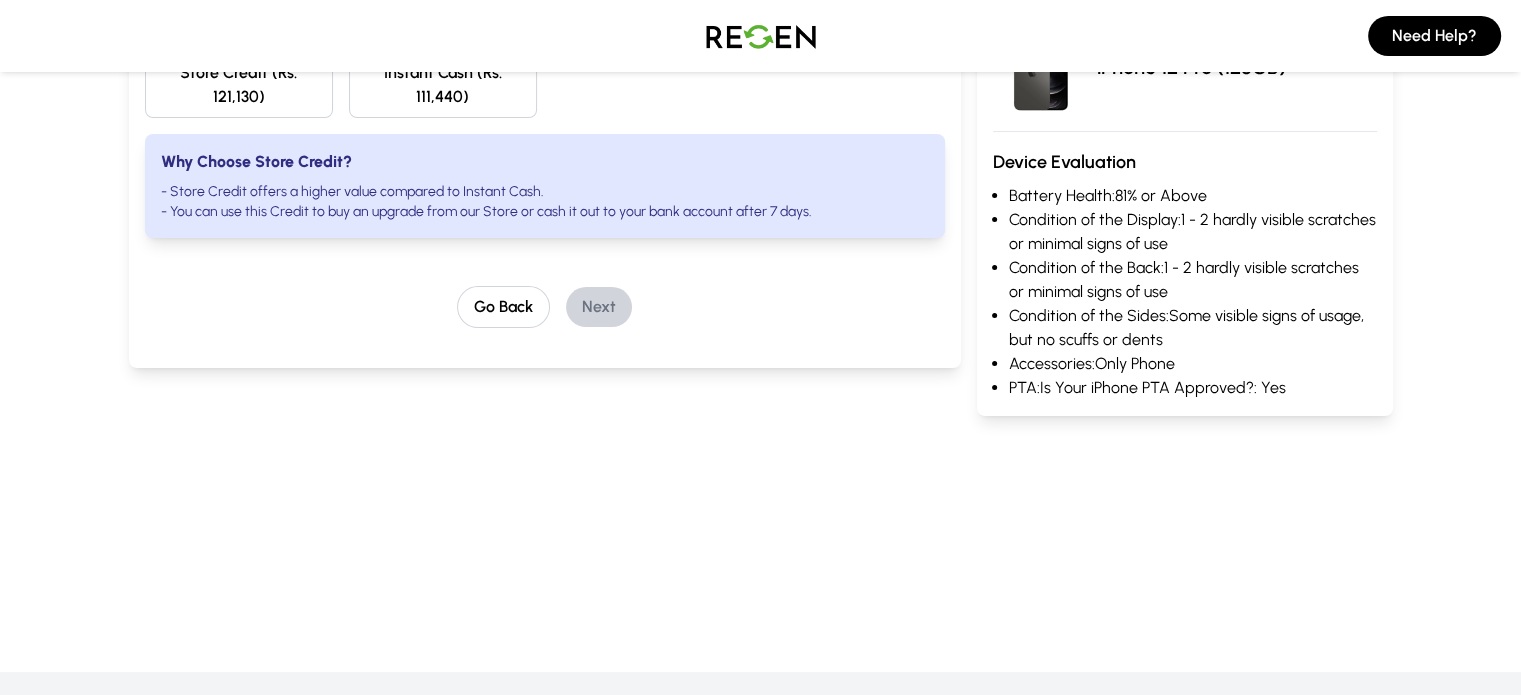 scroll, scrollTop: 0, scrollLeft: 0, axis: both 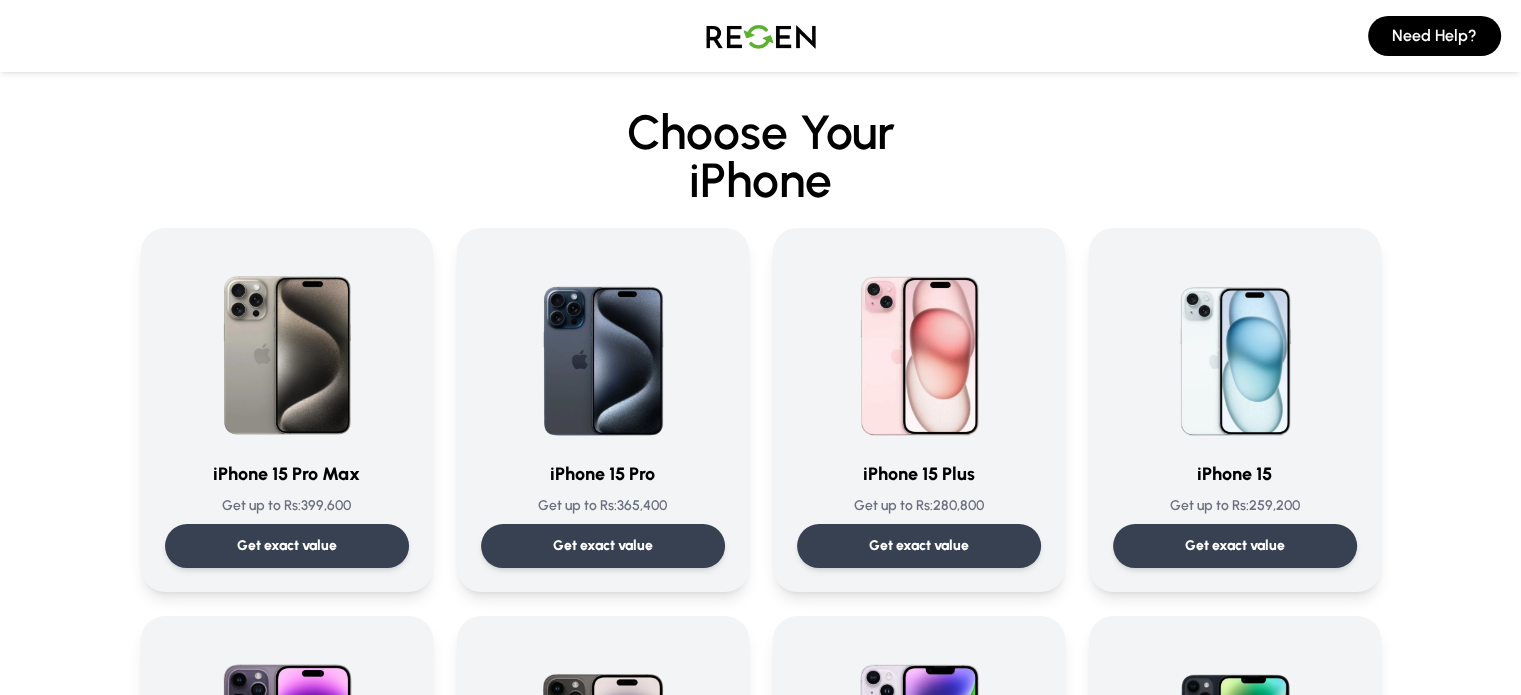 click at bounding box center (761, 36) 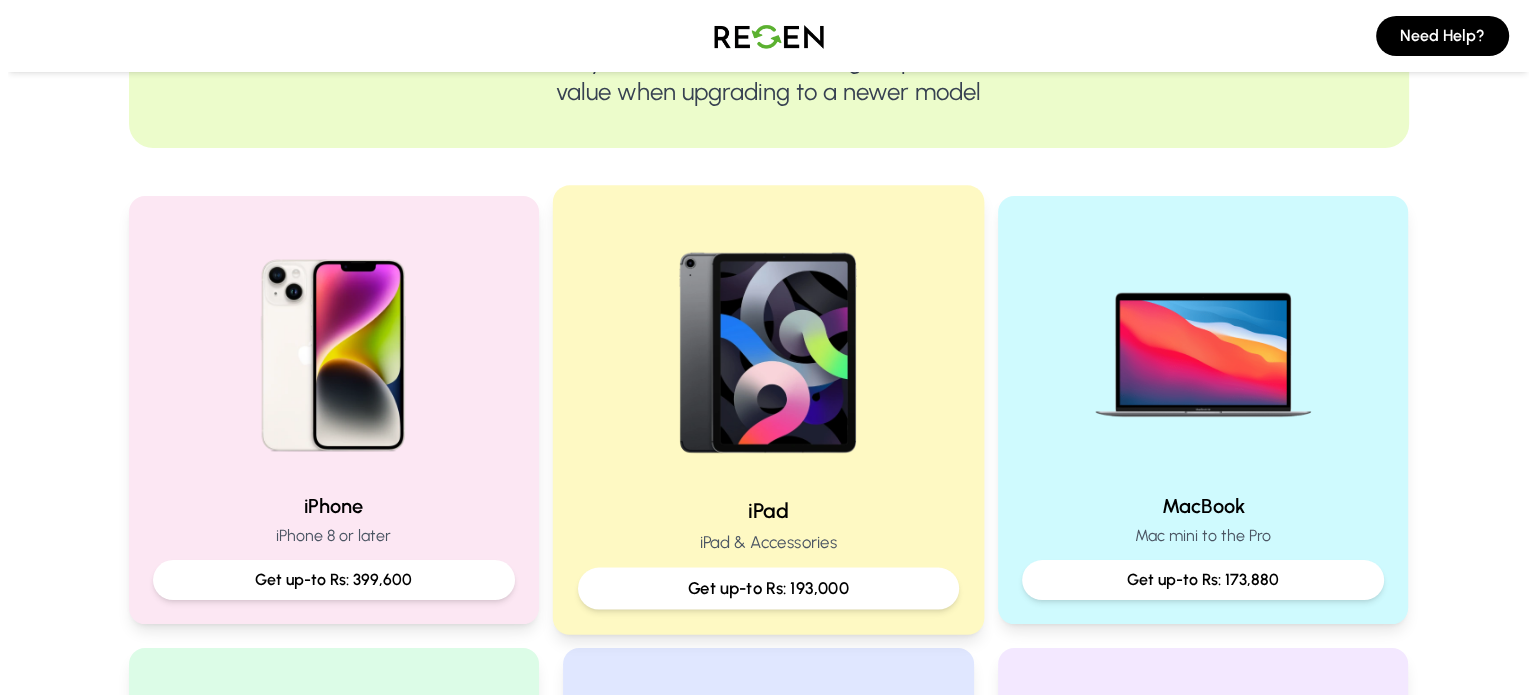scroll, scrollTop: 0, scrollLeft: 0, axis: both 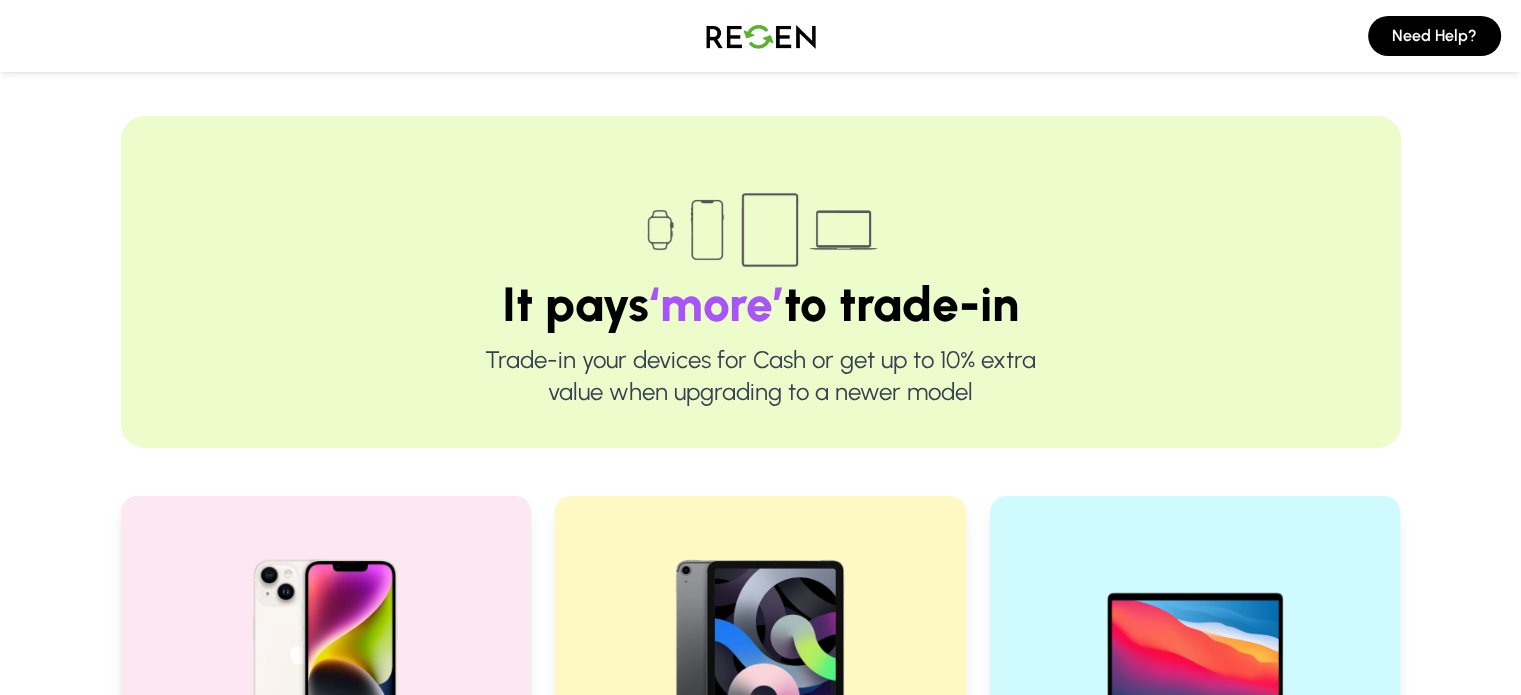 click at bounding box center (761, 36) 